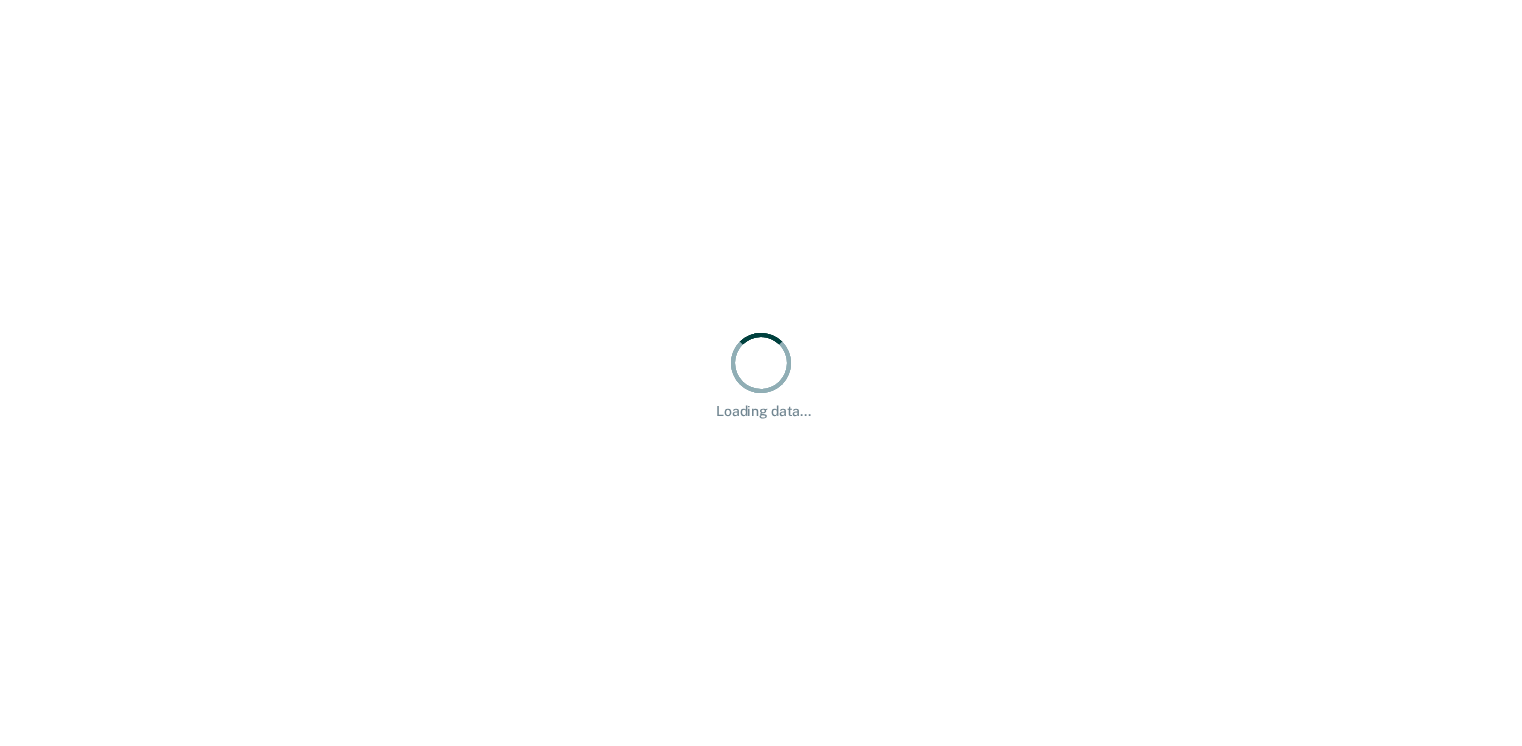 scroll, scrollTop: 0, scrollLeft: 0, axis: both 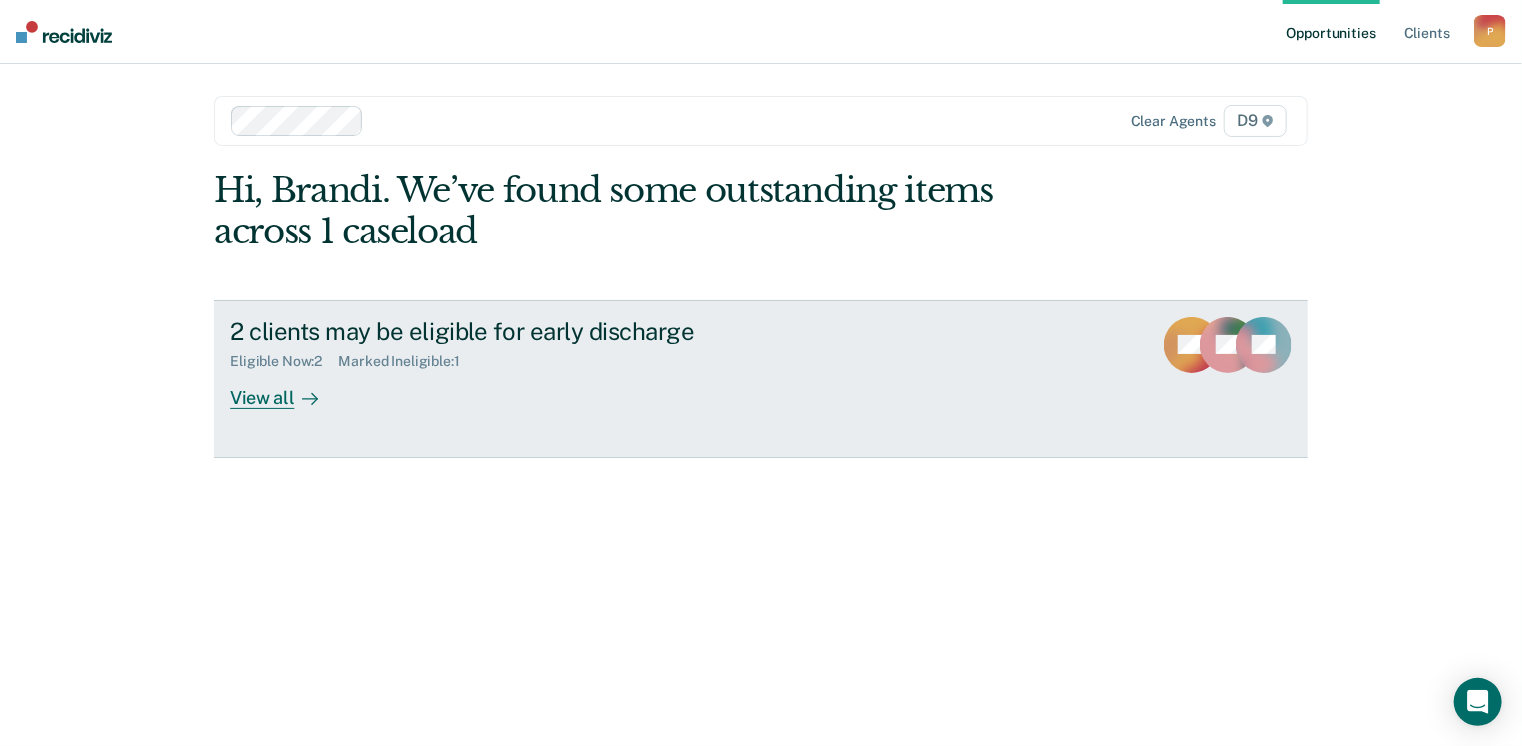 click on "View all" at bounding box center [286, 389] 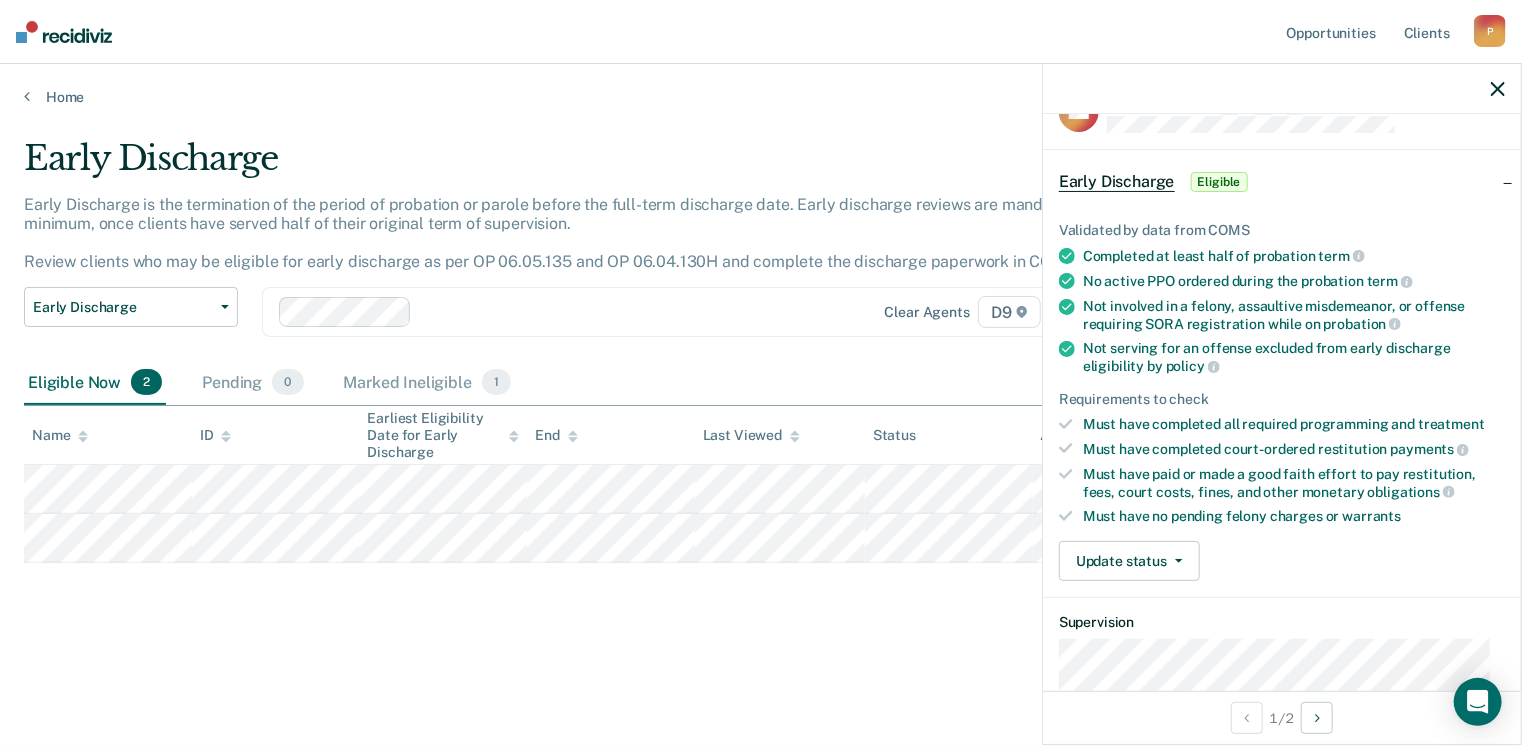 scroll, scrollTop: 45, scrollLeft: 0, axis: vertical 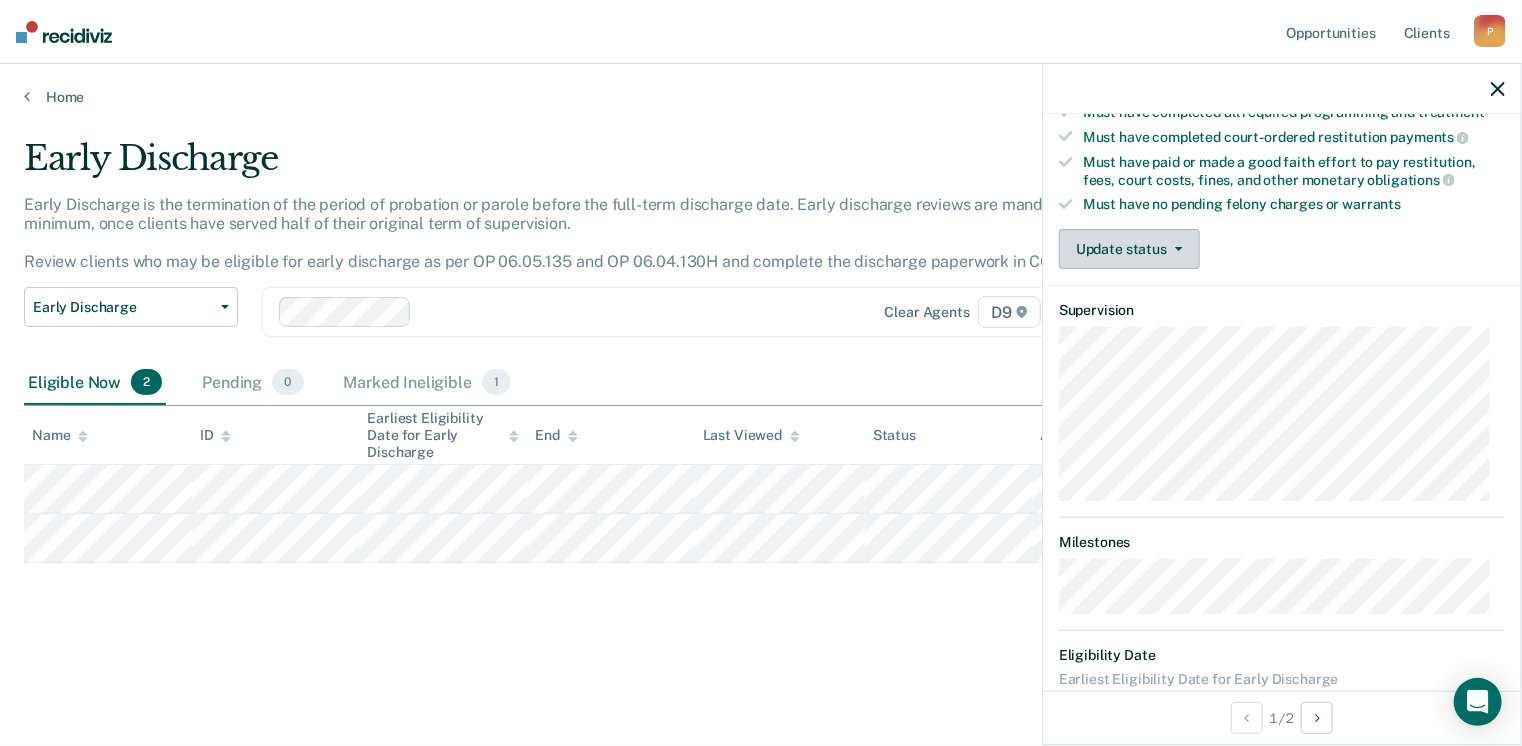 click on "Update status" at bounding box center [1129, 249] 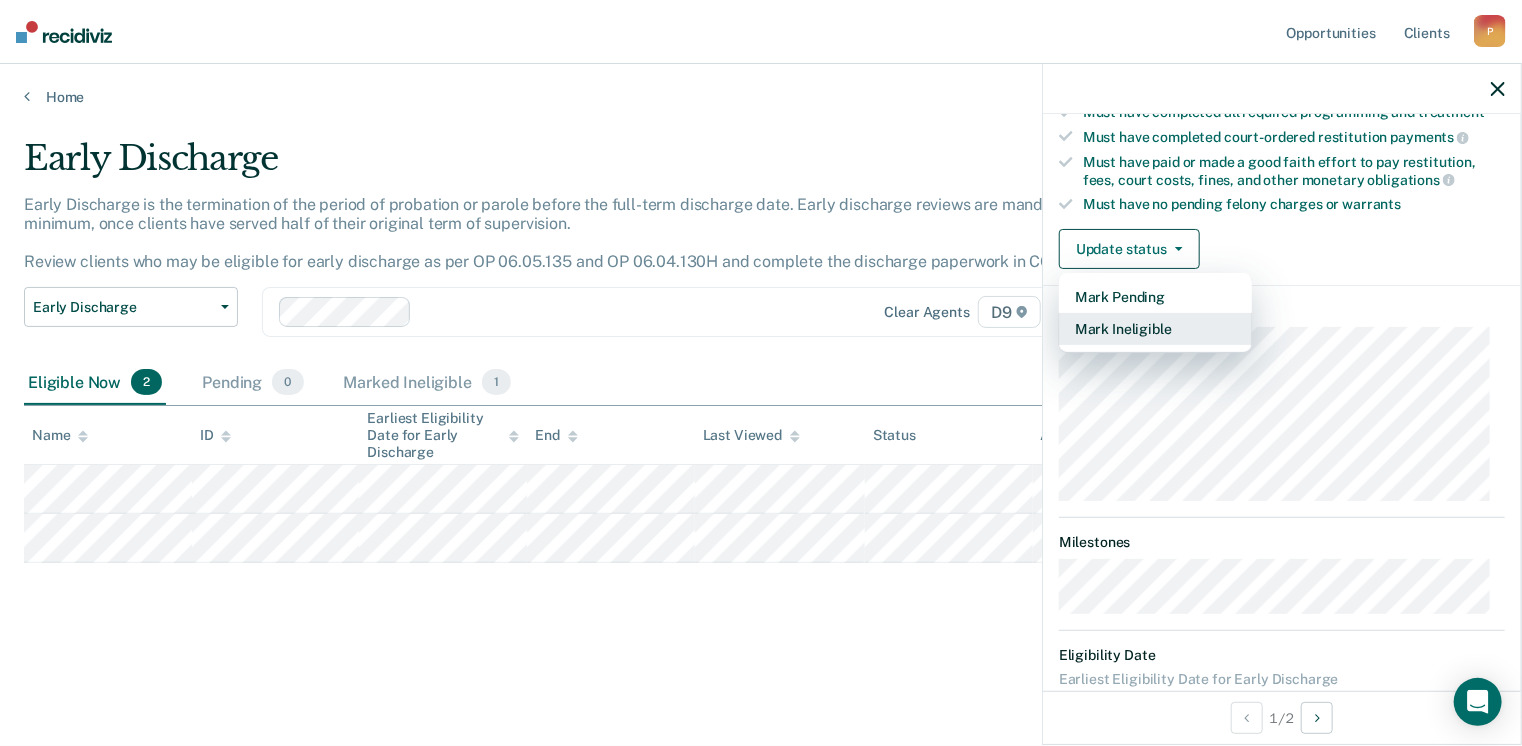 click on "Mark Ineligible" at bounding box center (1155, 329) 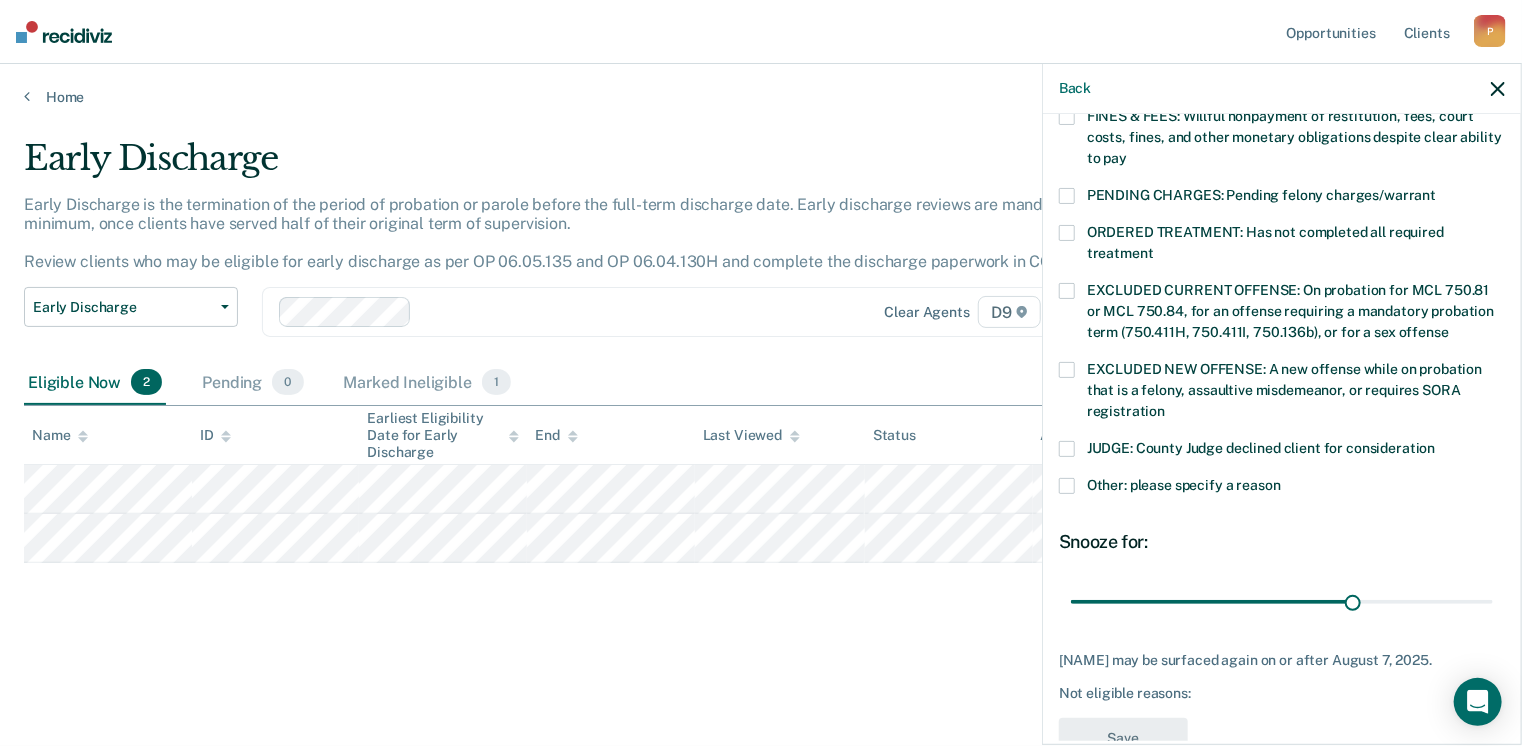 scroll, scrollTop: 564, scrollLeft: 0, axis: vertical 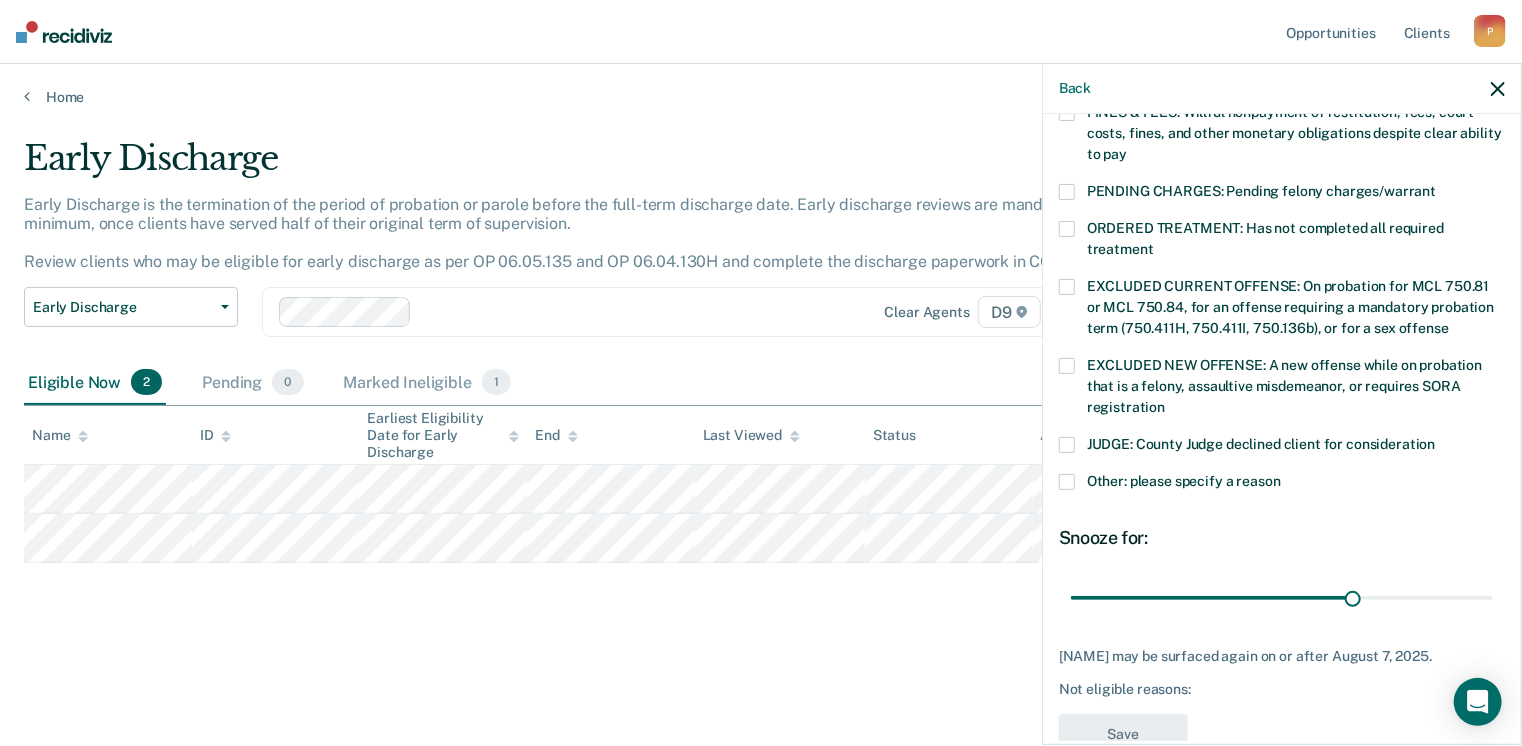 click at bounding box center (1067, 445) 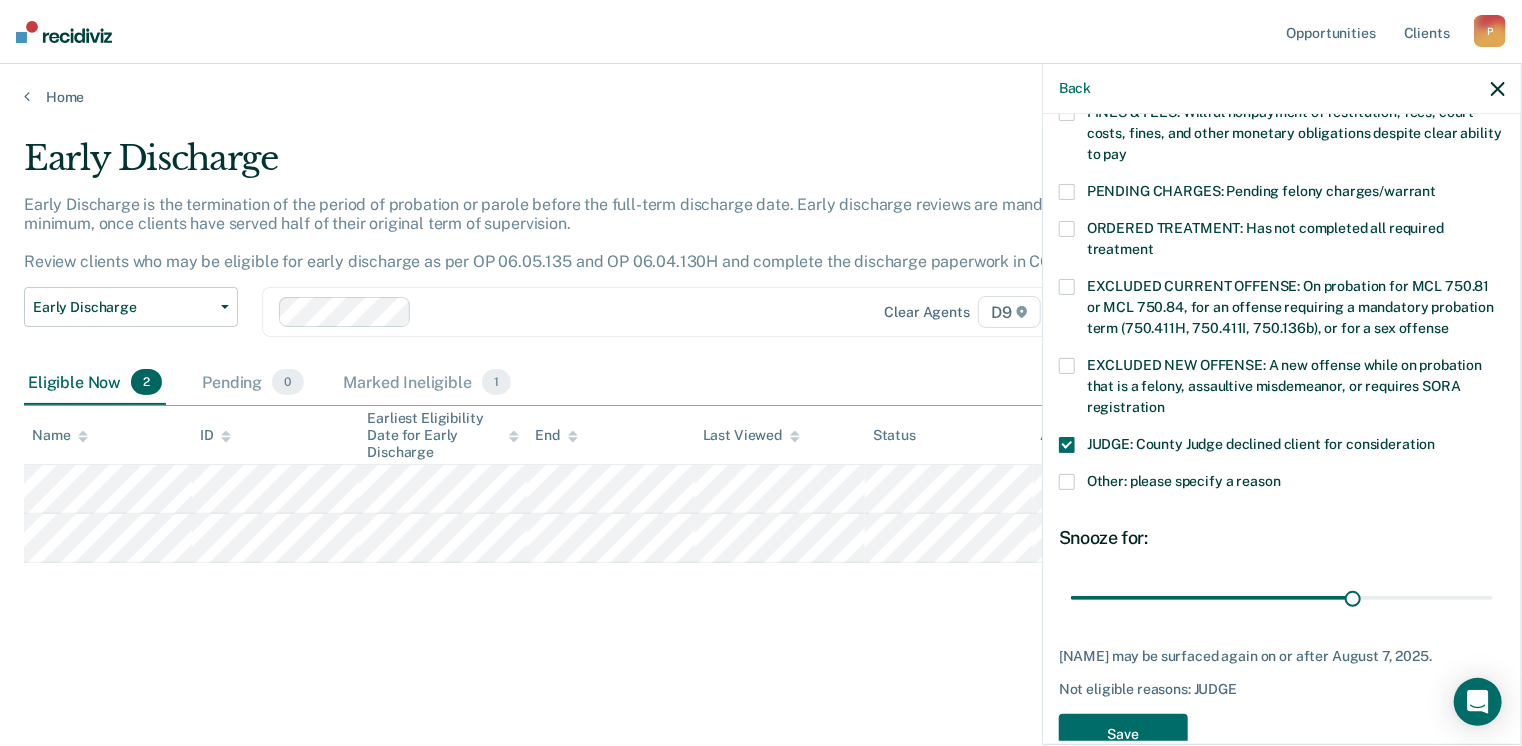 scroll, scrollTop: 630, scrollLeft: 0, axis: vertical 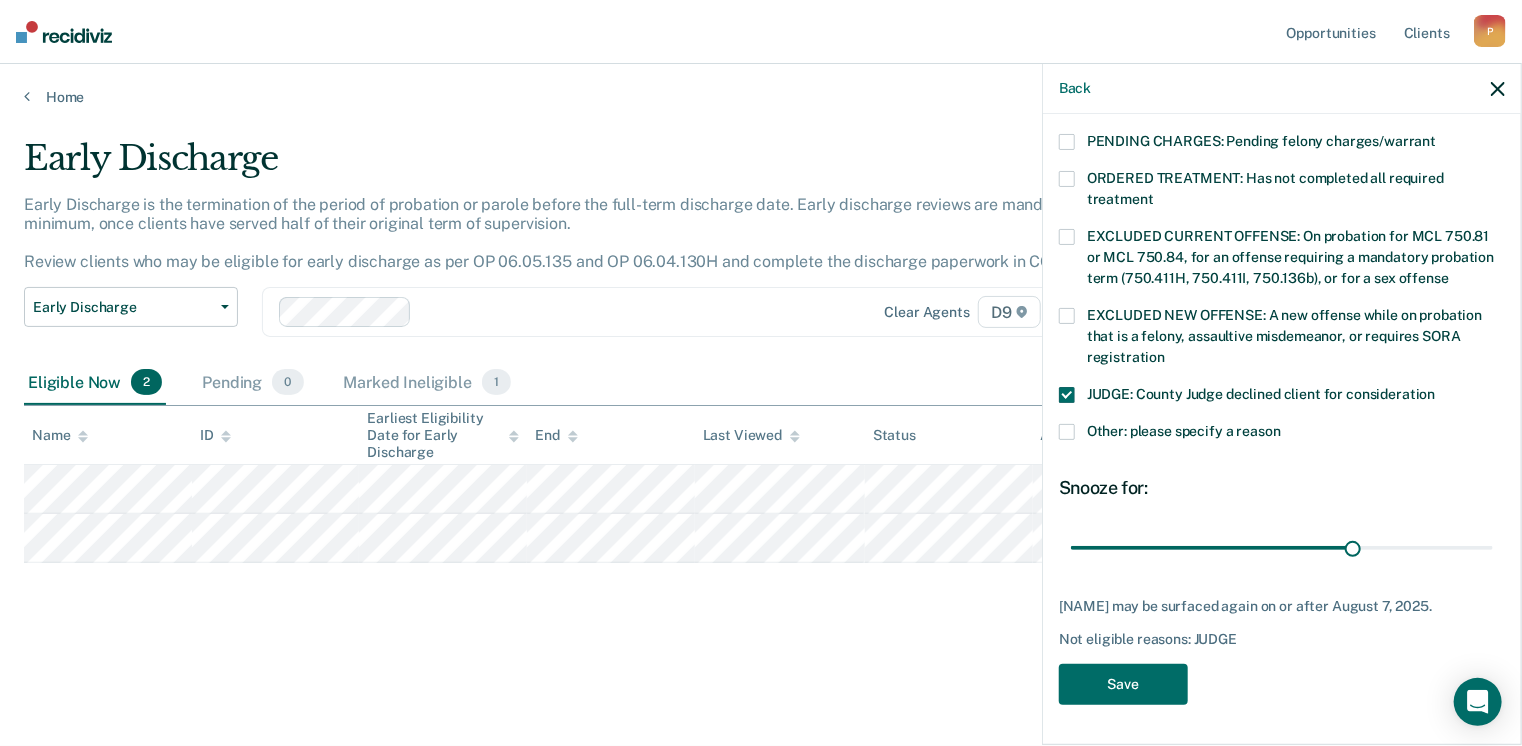 click at bounding box center (1067, 432) 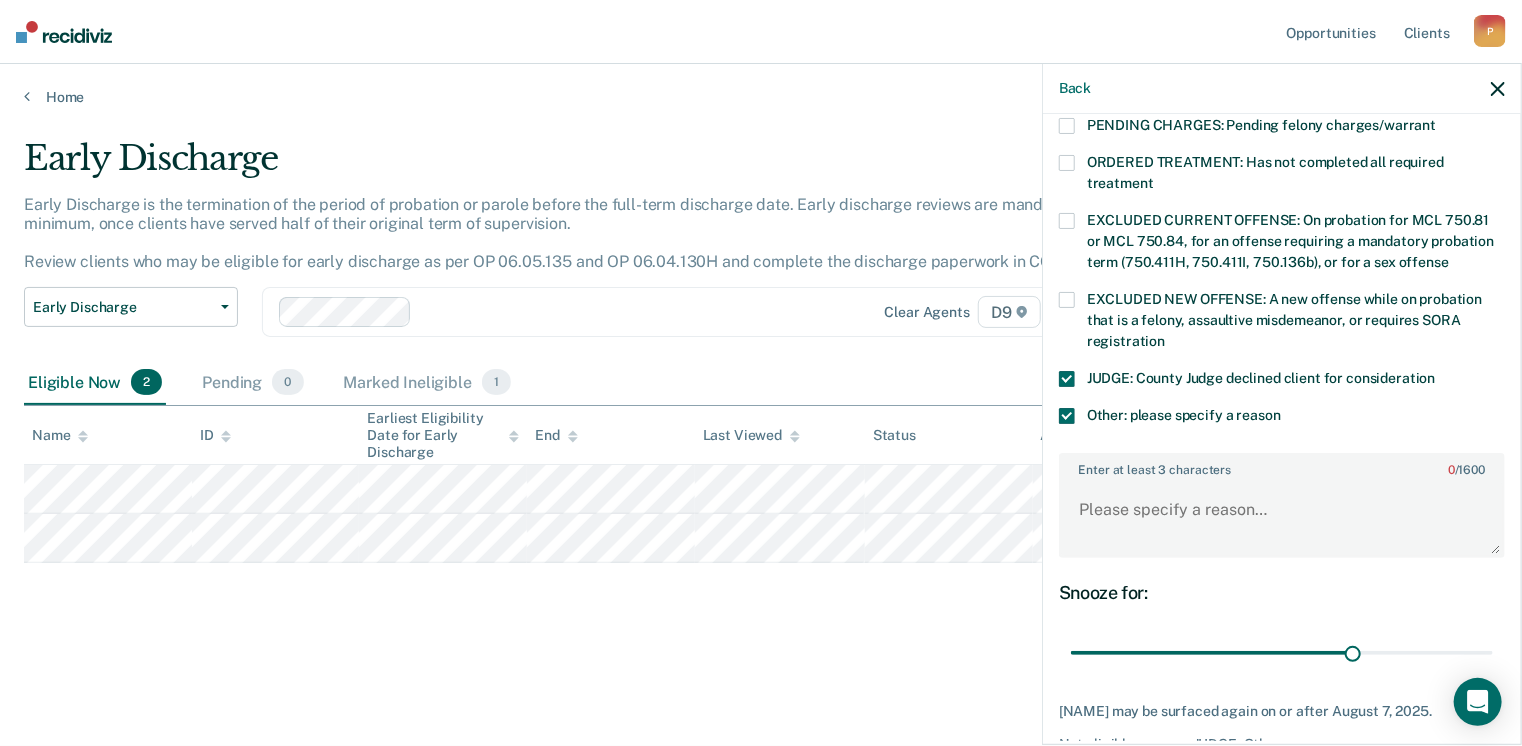 click at bounding box center (1067, 379) 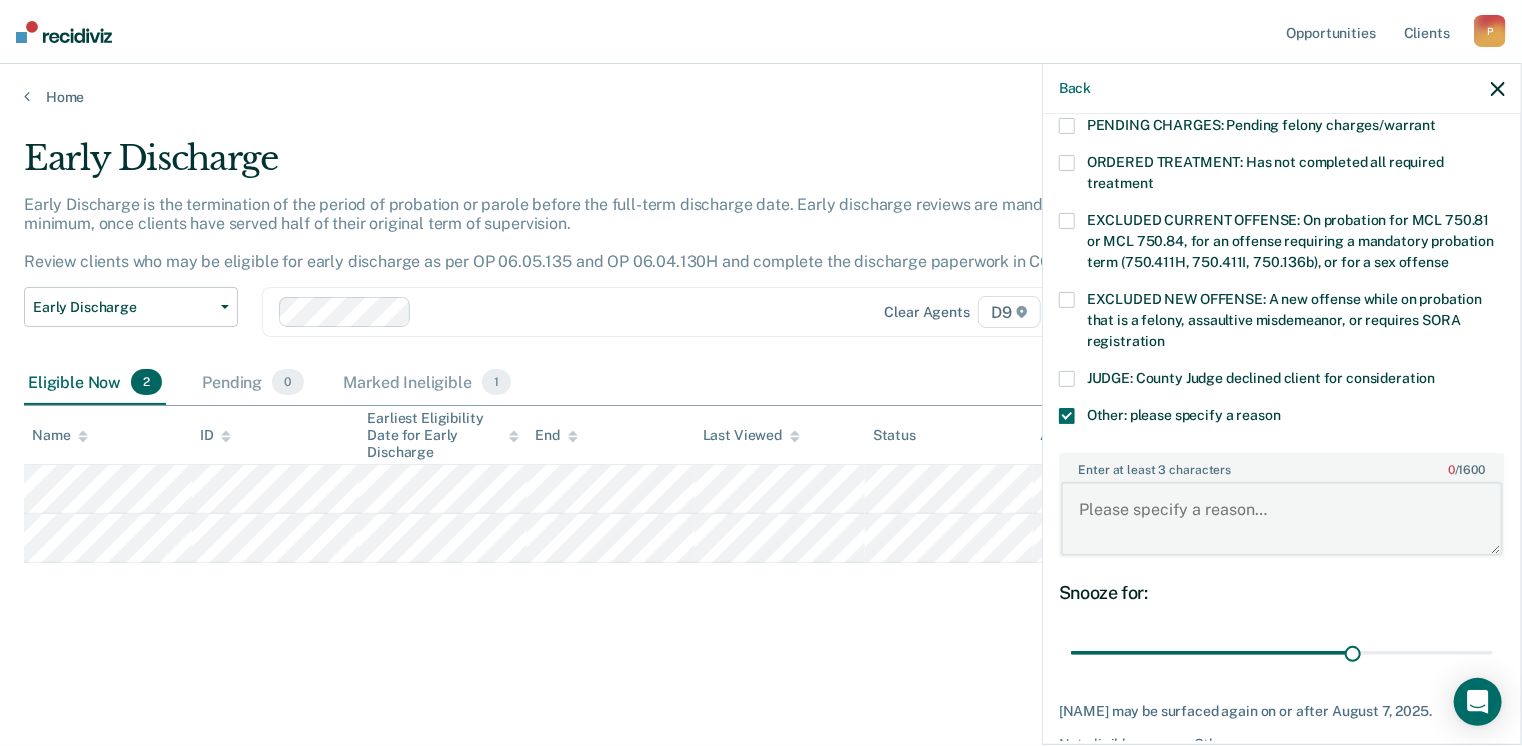 click on "Enter at least 3 characters 0  /  1600" at bounding box center (1282, 519) 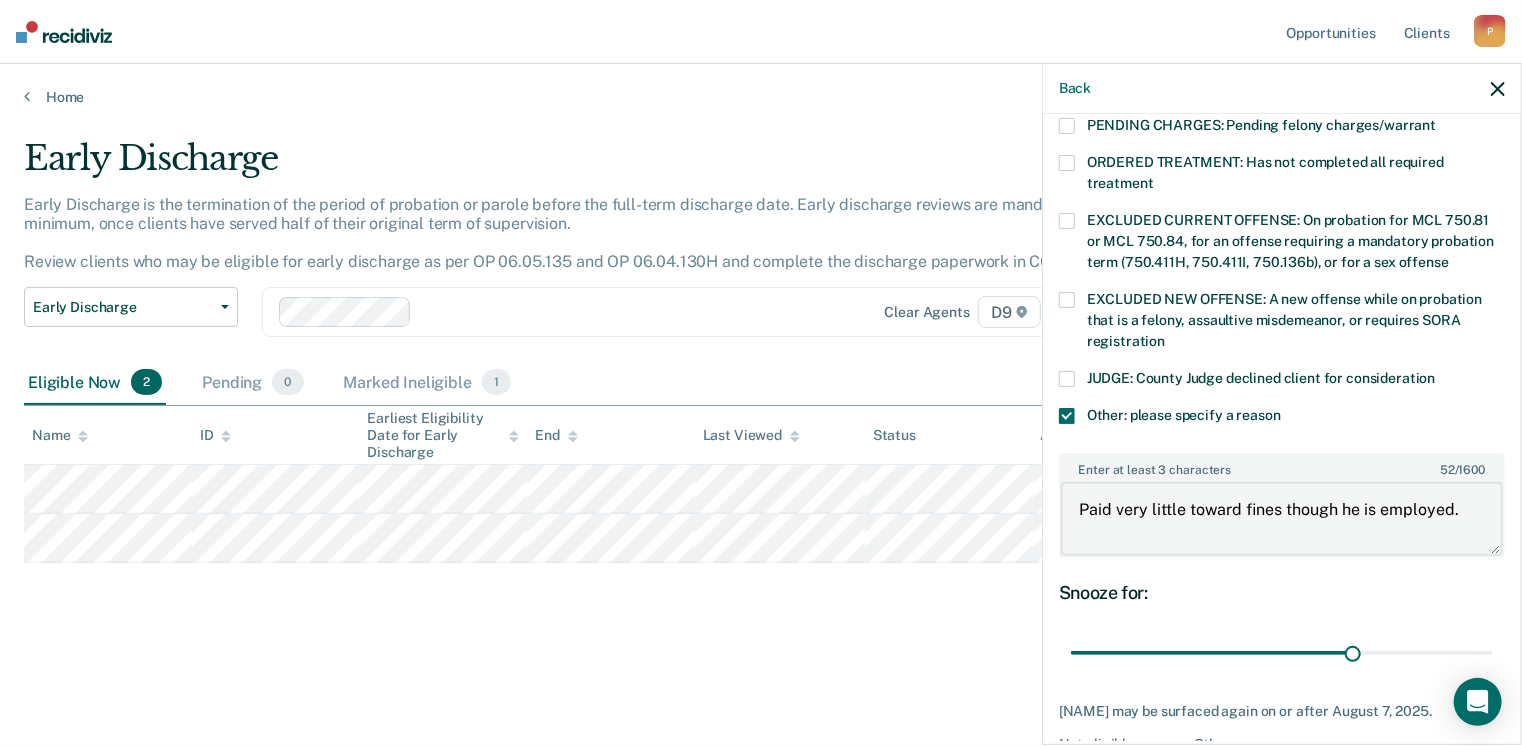 type on "Paid very little toward fines though he is employed." 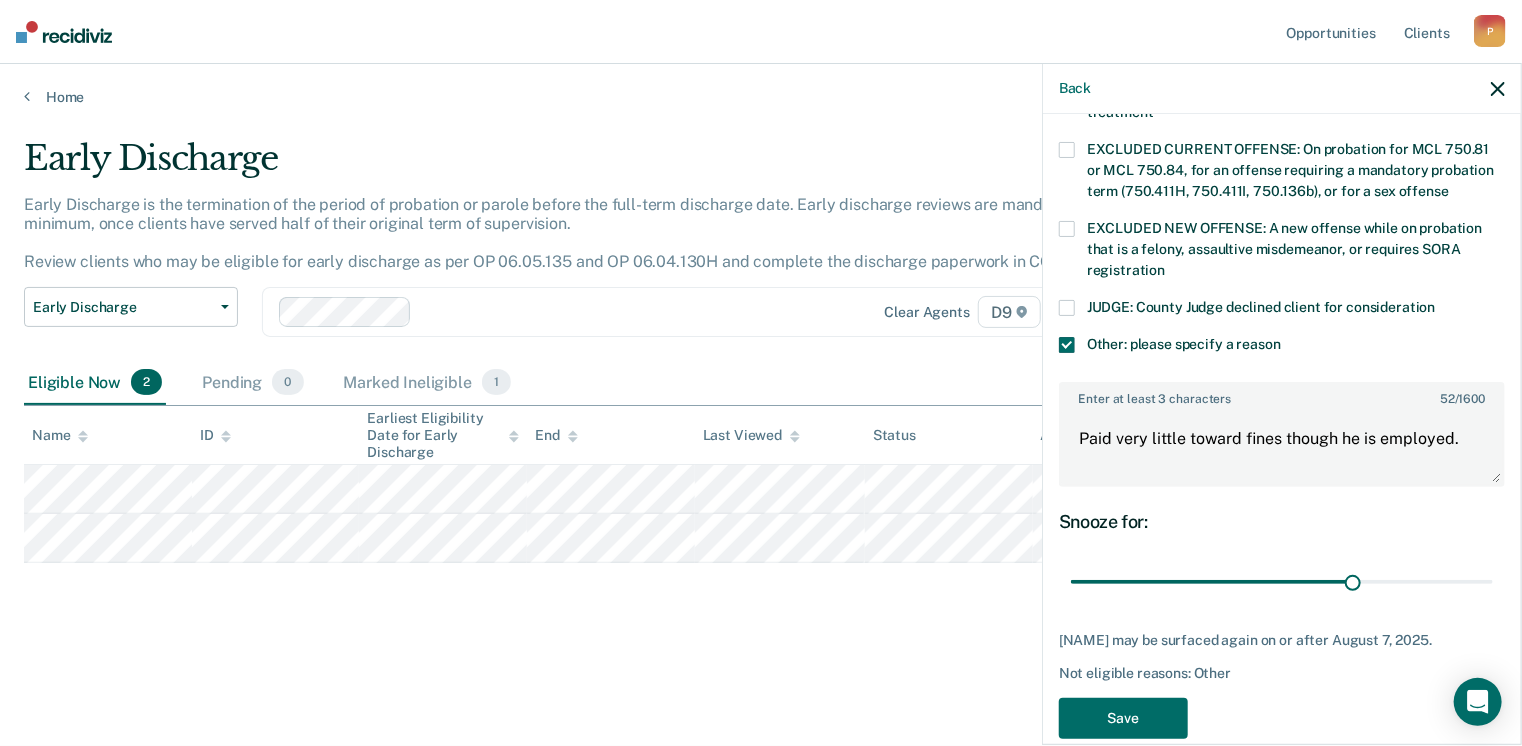 scroll, scrollTop: 730, scrollLeft: 0, axis: vertical 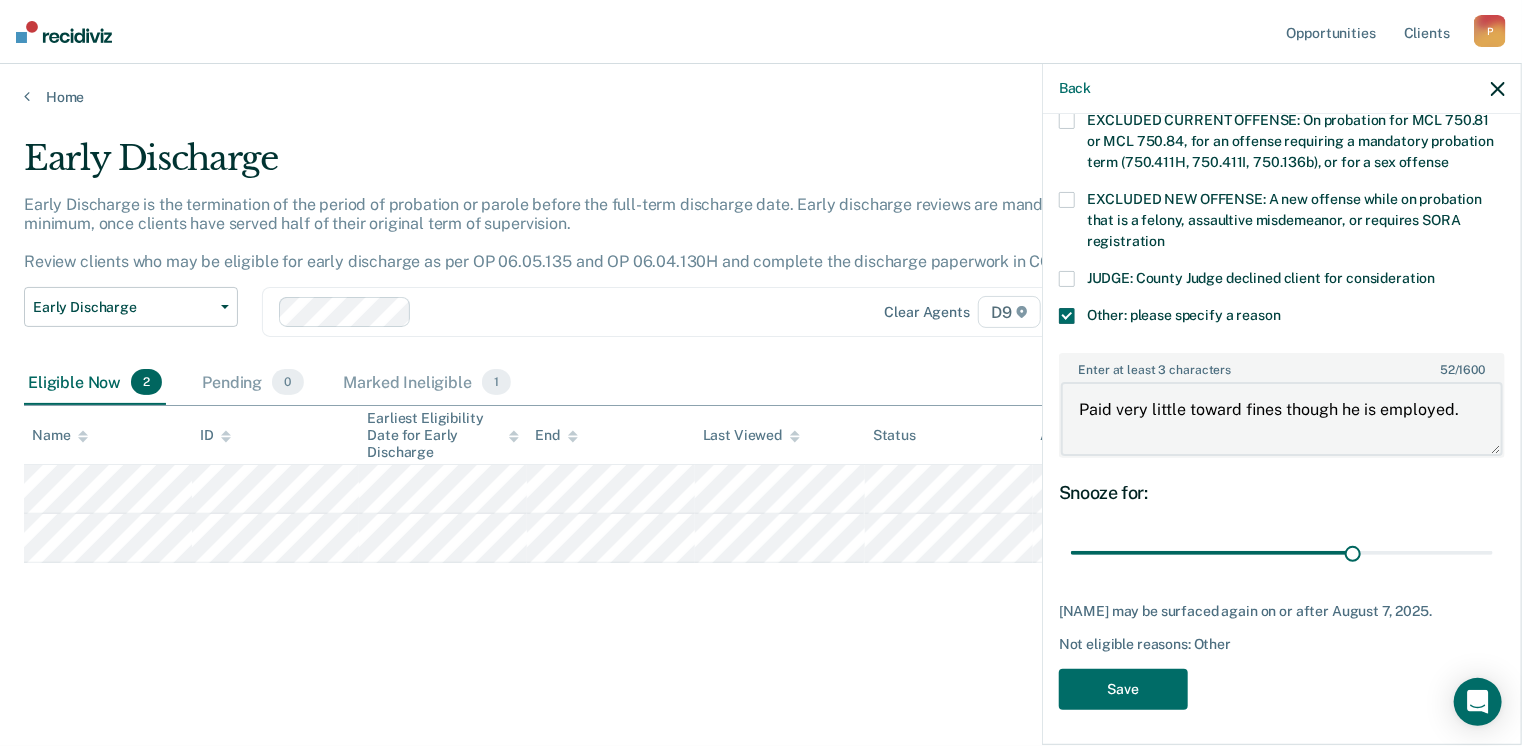 drag, startPoint x: 1475, startPoint y: 429, endPoint x: 1028, endPoint y: 430, distance: 447.00113 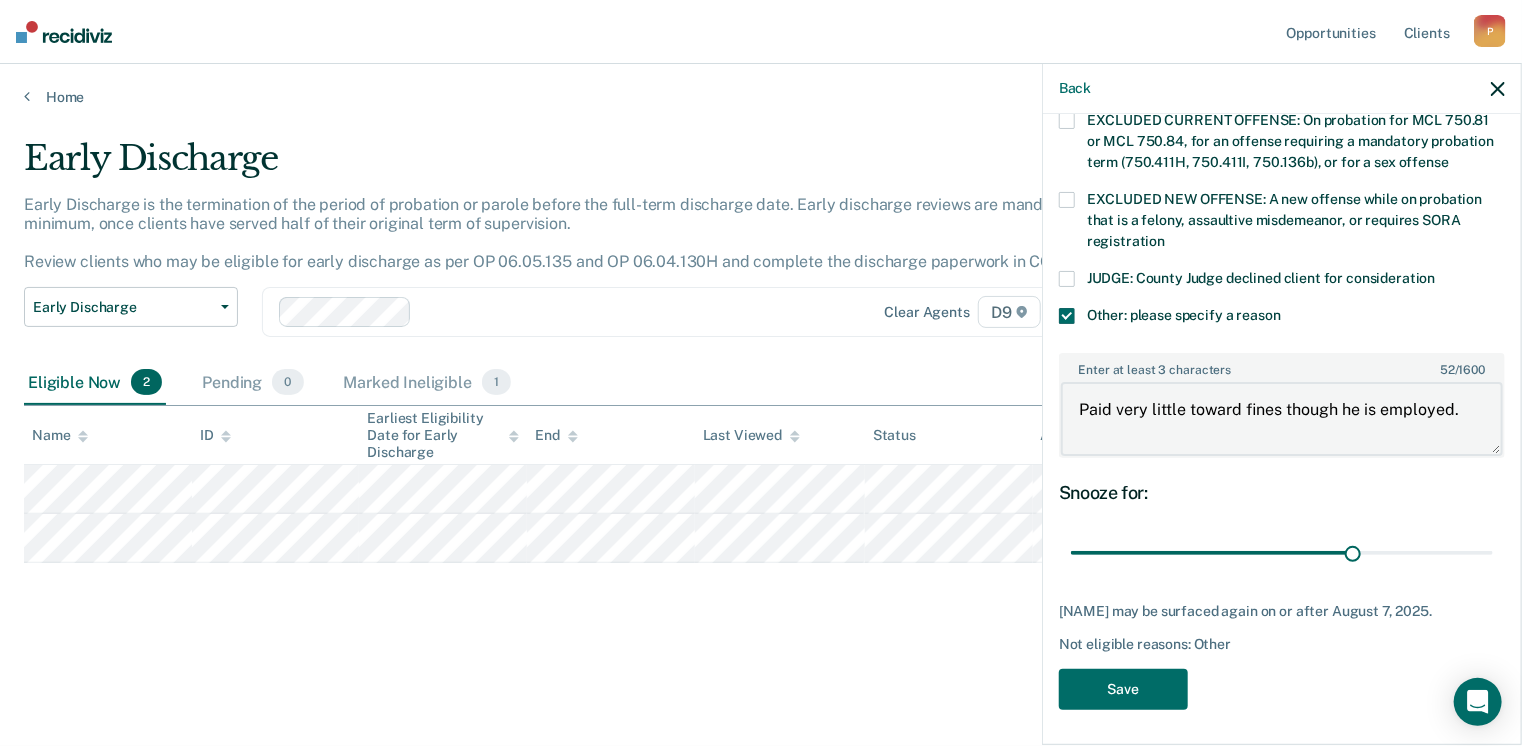 click on "Looks like you’re using Internet Explorer 11. For faster loading and a better experience, use Microsoft Edge, Google Chrome, or Firefox. × Opportunities Client s [EMAIL] P Profile How it works Log Out Home Early Discharge Early Discharge is the termination of the period of probation or parole before the full-term discharge date. Early discharge reviews are mandated, at minimum, once clients have served half of their original term of supervision. Review clients who may be eligible for early discharge as per OP 06.05.135 and OP 06.04.130H and complete the discharge paperwork in COMS. Early Discharge Classification Review Early Discharge Minimum Telephone Reporting Overdue for Discharge Supervision Level Mismatch Clear agents D9 Eligible Now 2 Pending 0 Marked Ineligible 1
To pick up a draggable item, press the space bar.
While dragging, use the arrow keys to move the item.
Press space again to drop the item in its new position, or press escape to cancel.
Name" at bounding box center (761, 373) 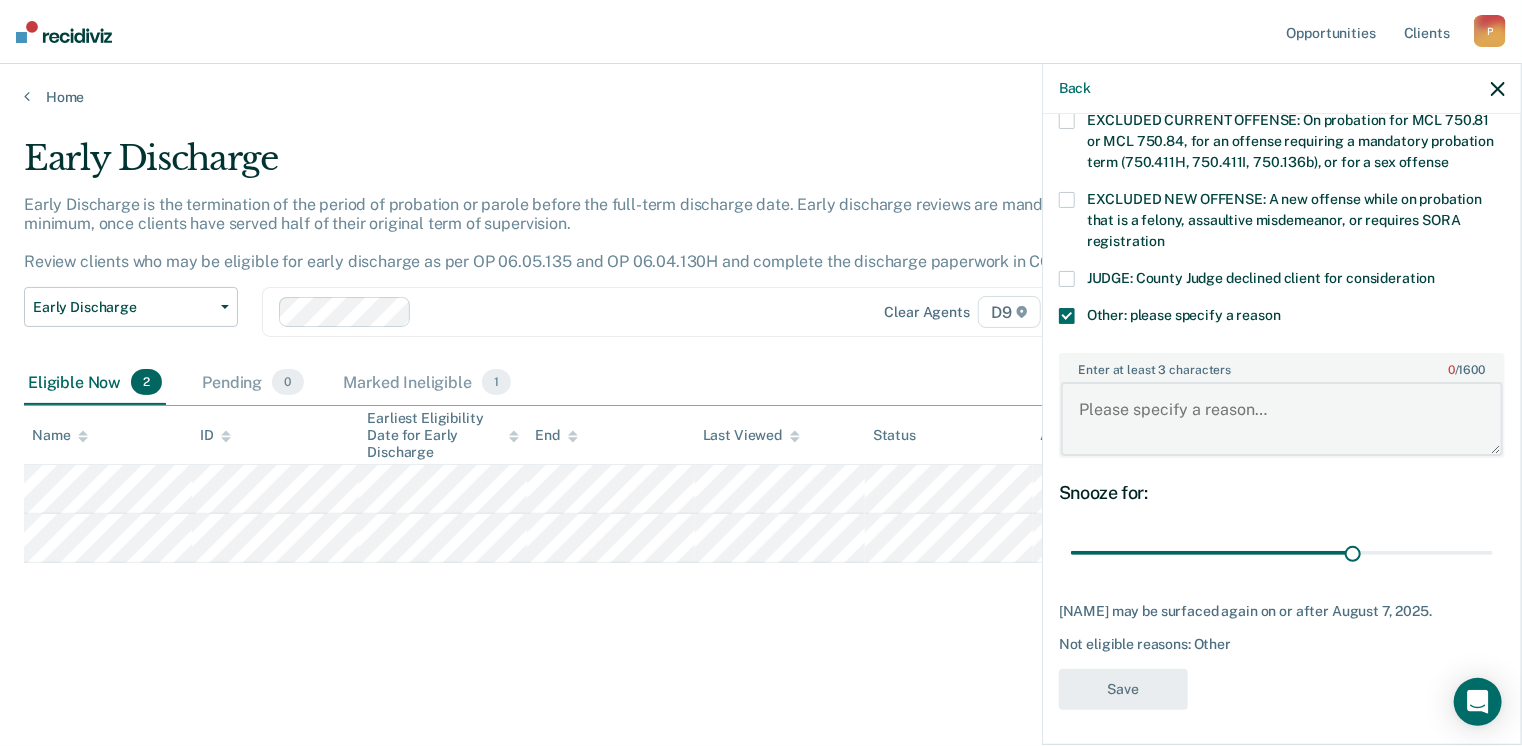type 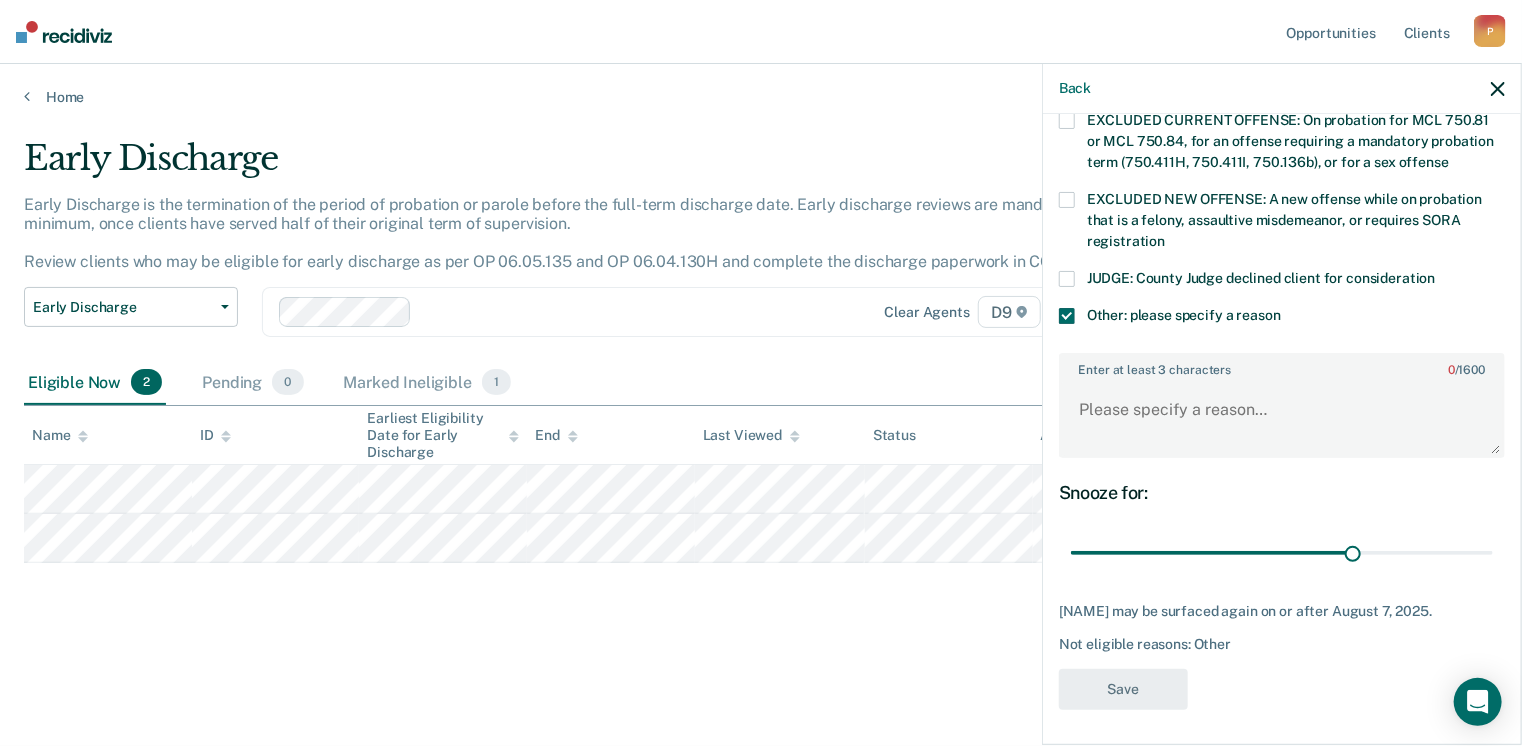 click at bounding box center [1067, 316] 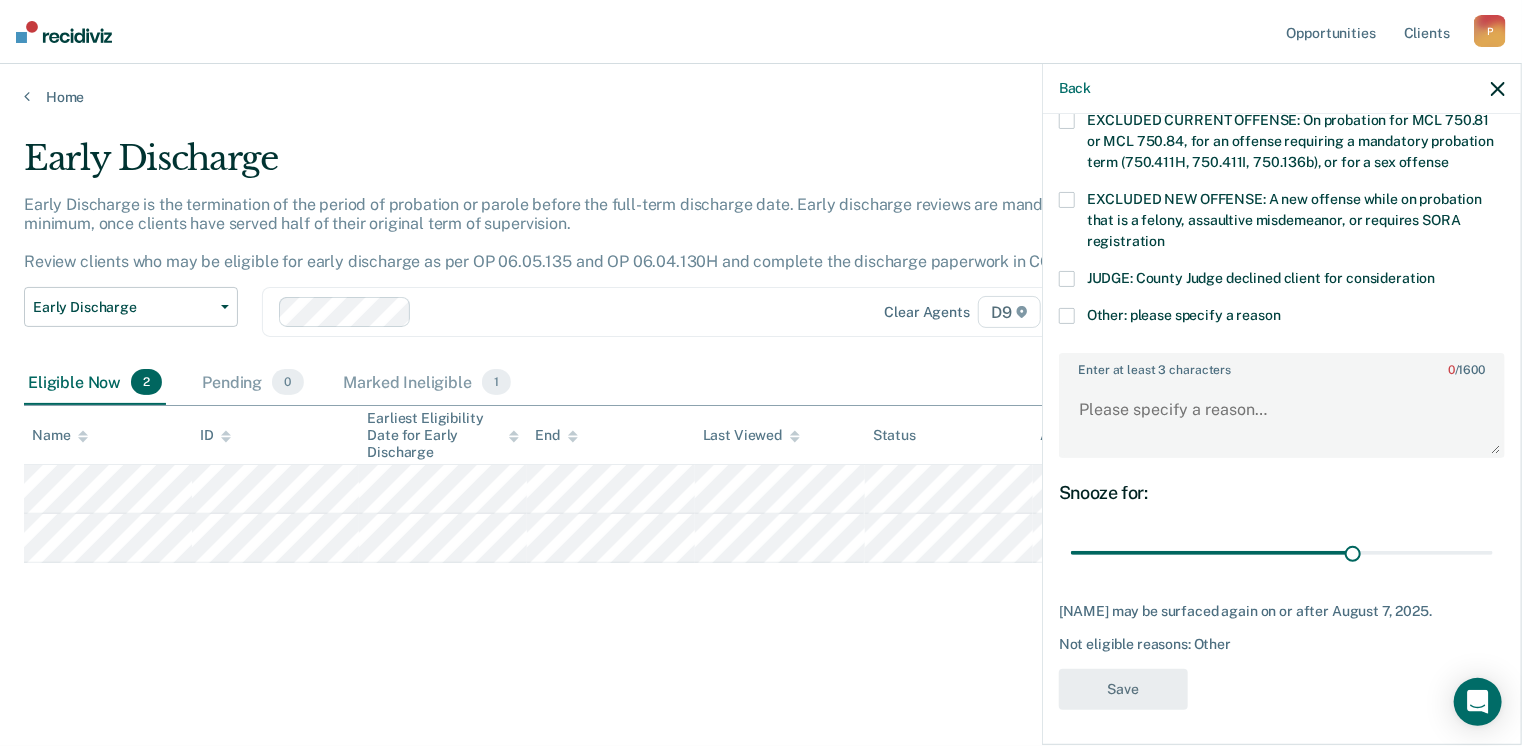 scroll, scrollTop: 630, scrollLeft: 0, axis: vertical 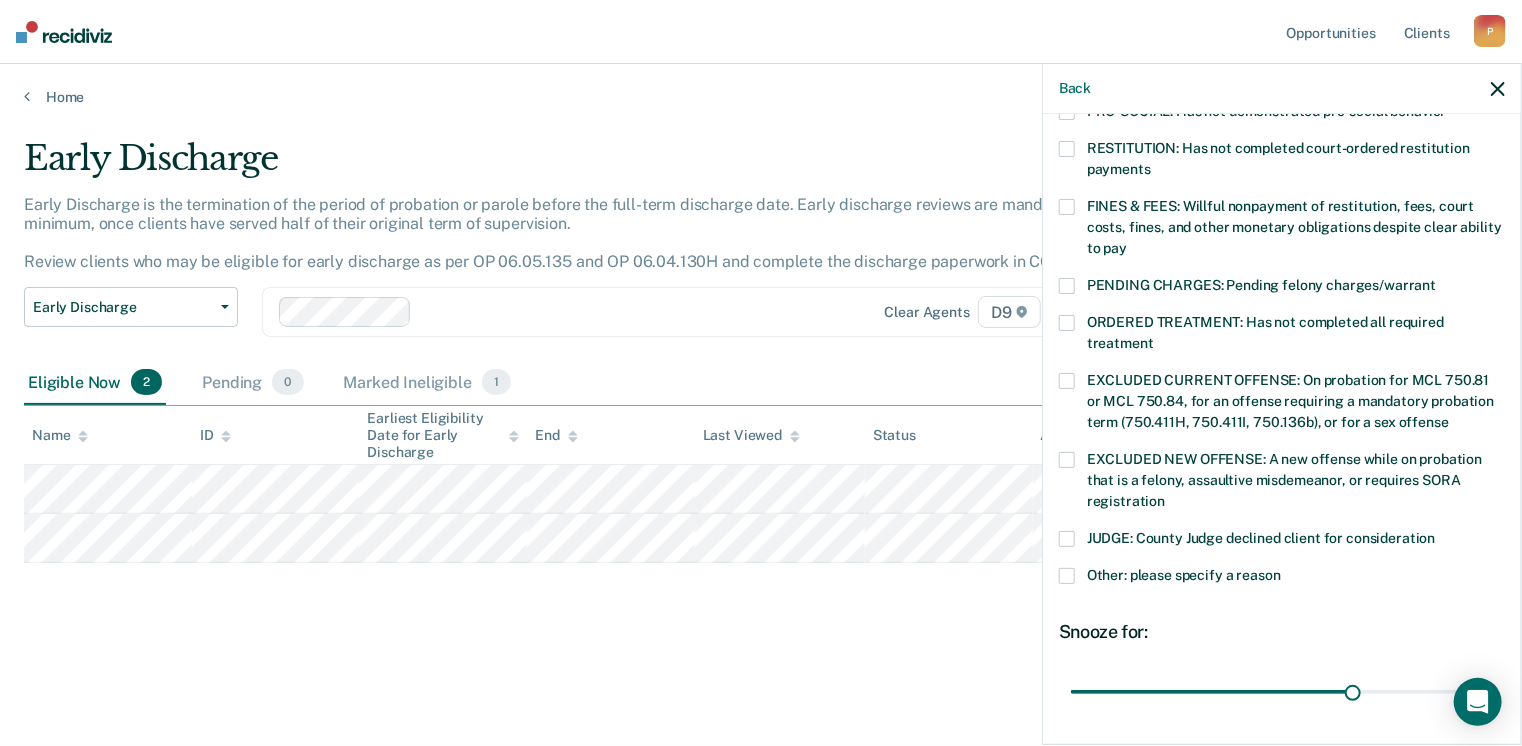 click at bounding box center (1067, 207) 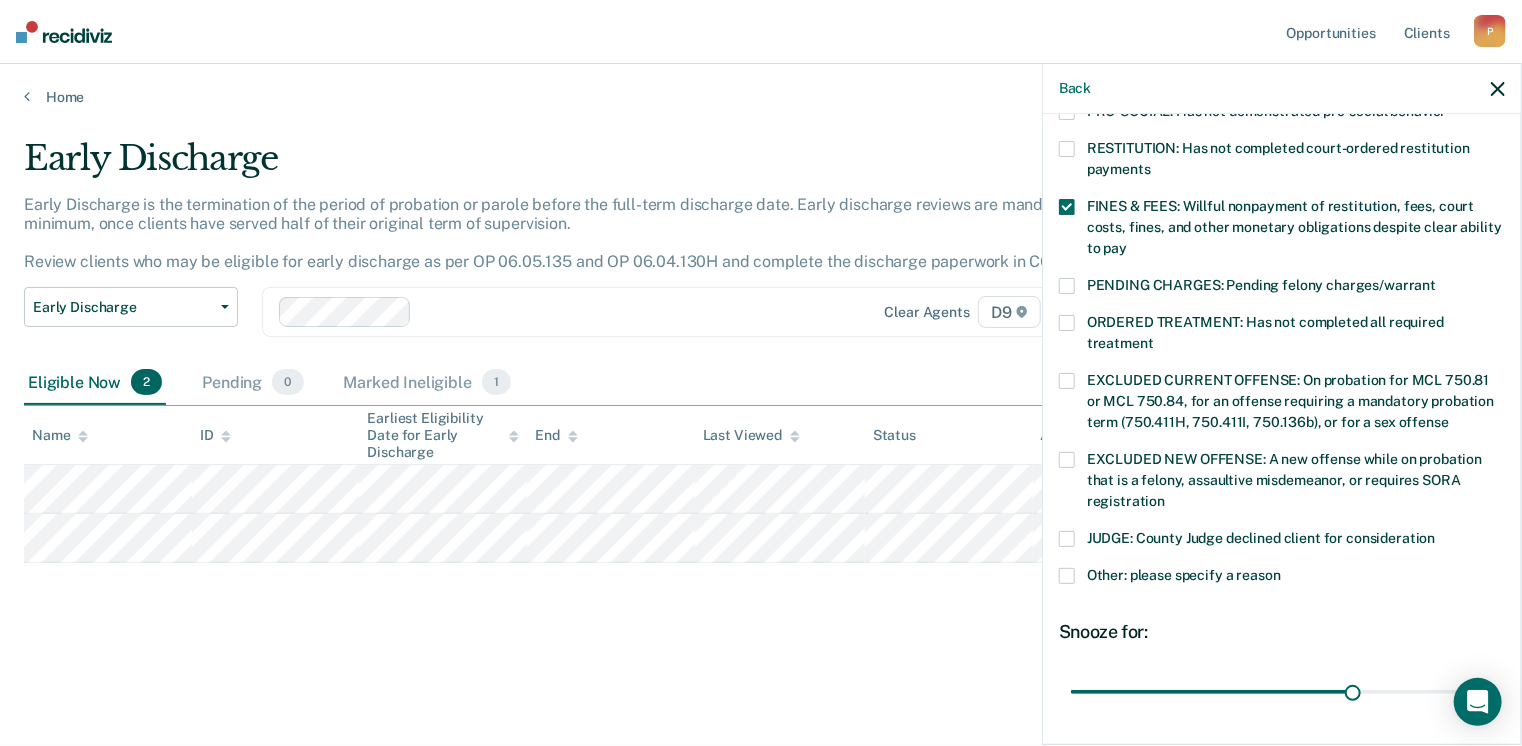 scroll, scrollTop: 630, scrollLeft: 0, axis: vertical 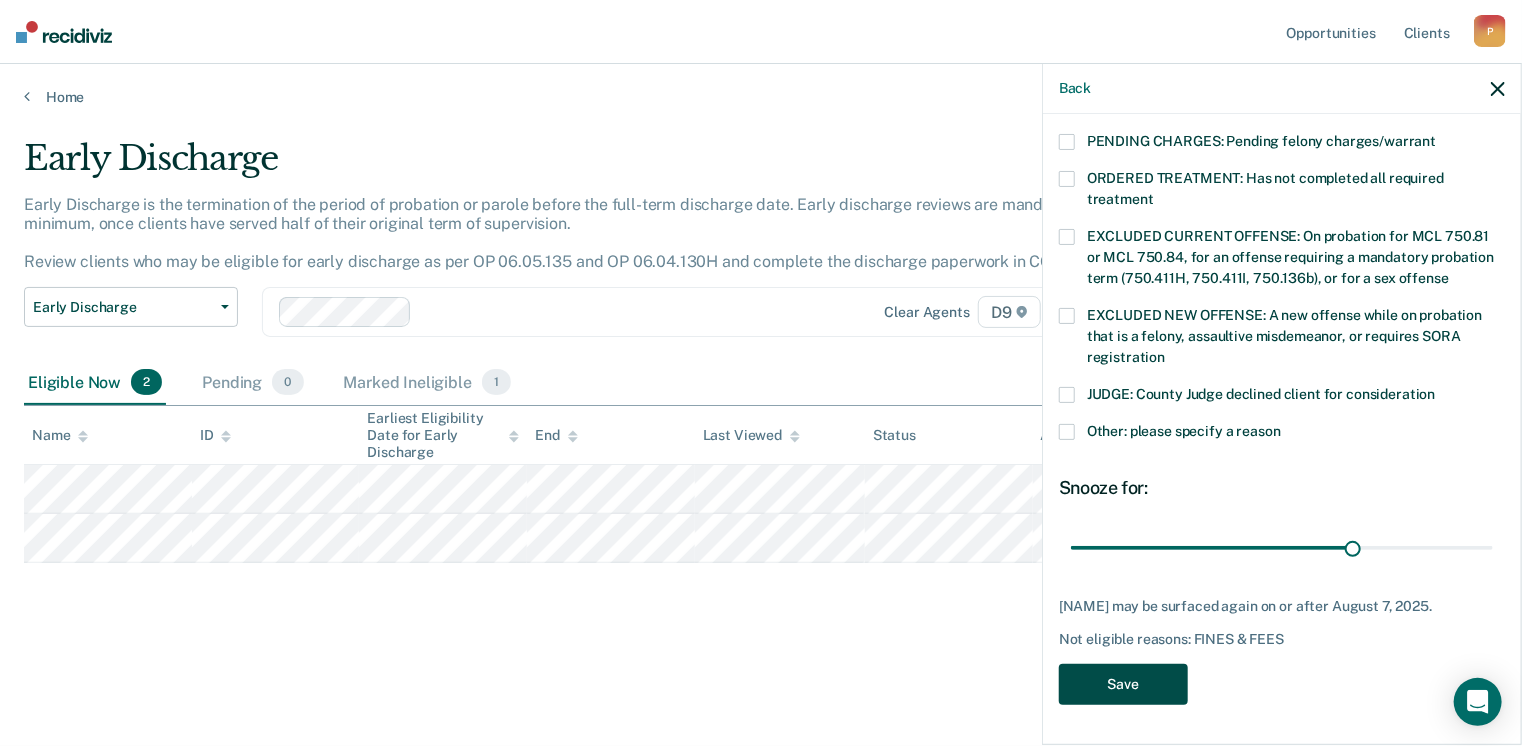 click on "Save" at bounding box center (1123, 684) 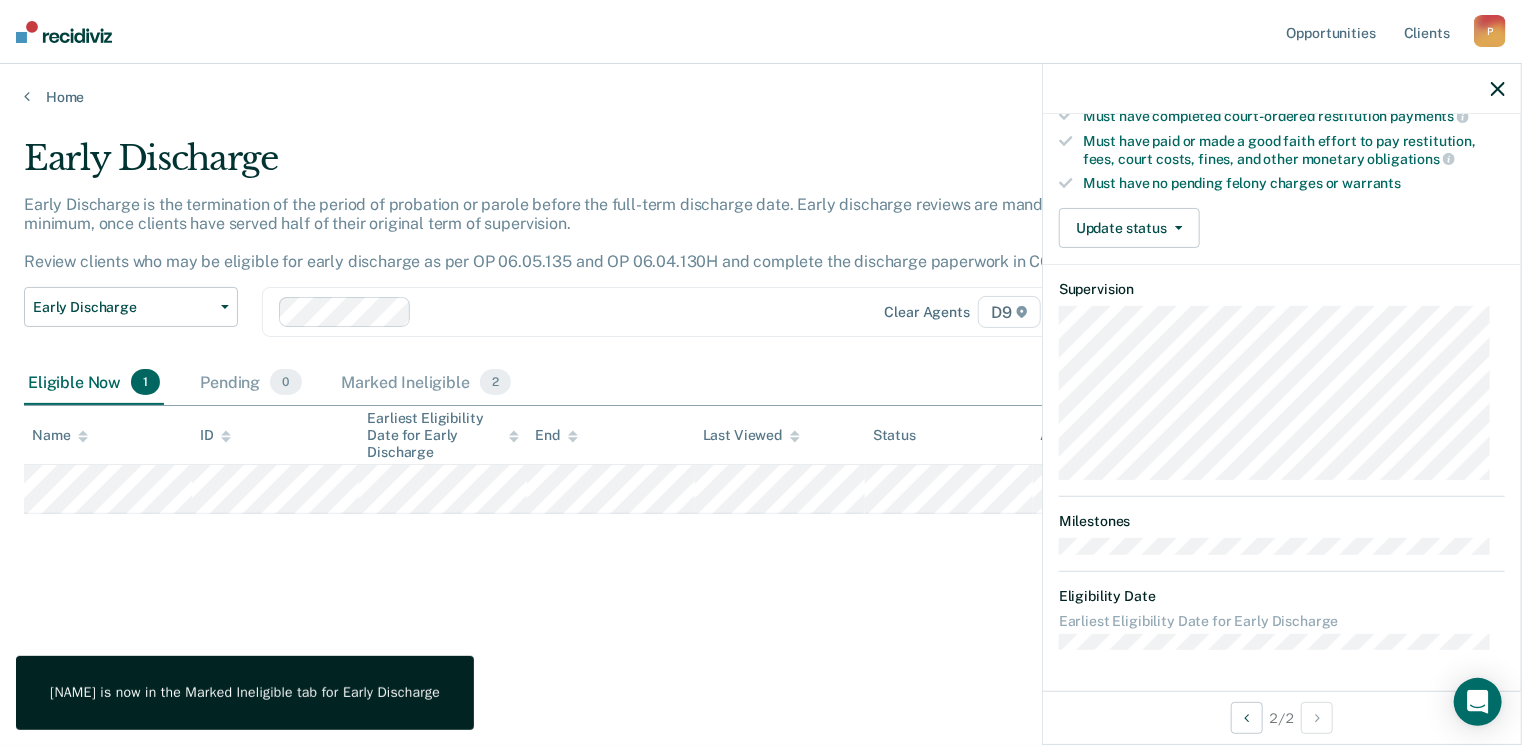 scroll, scrollTop: 371, scrollLeft: 0, axis: vertical 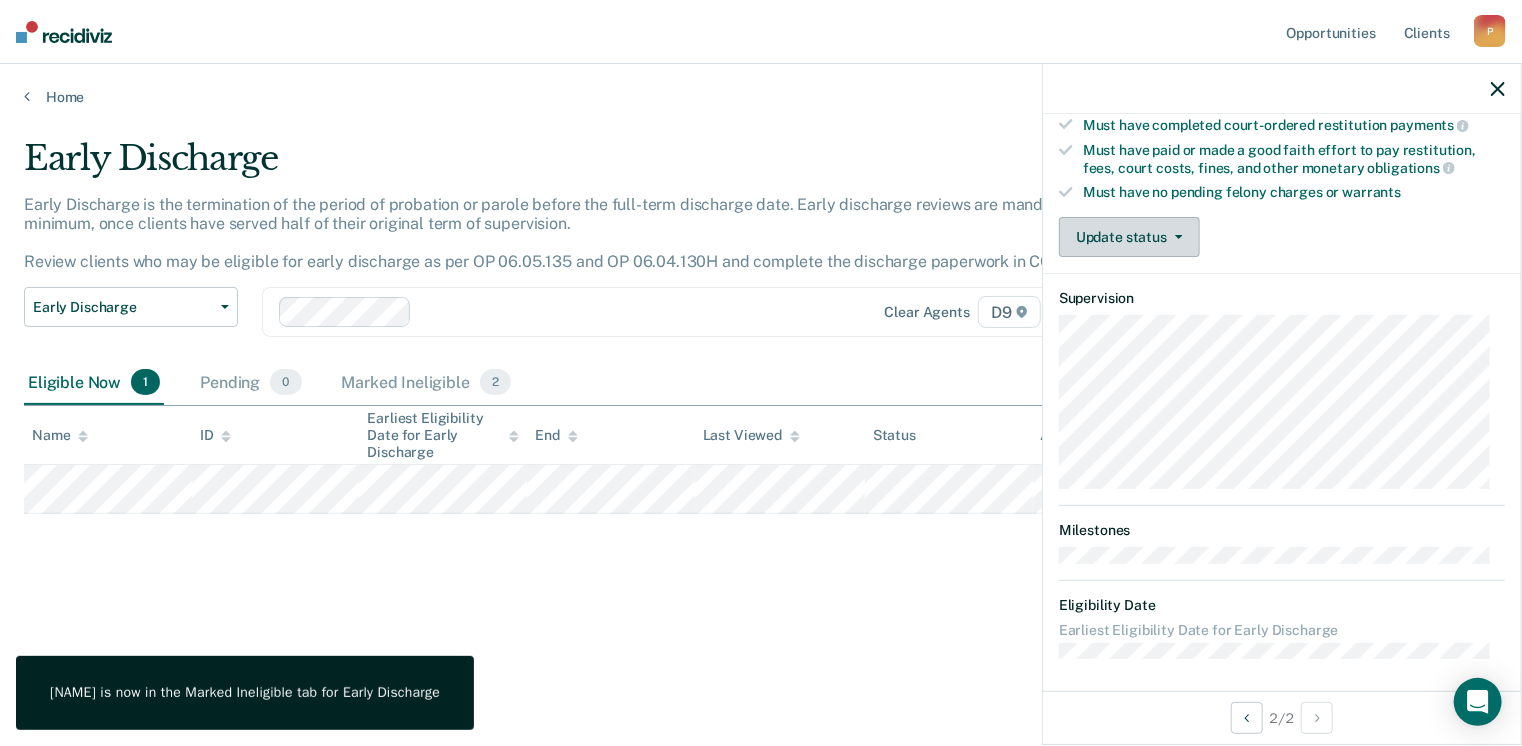 click on "Update status" at bounding box center [1129, 237] 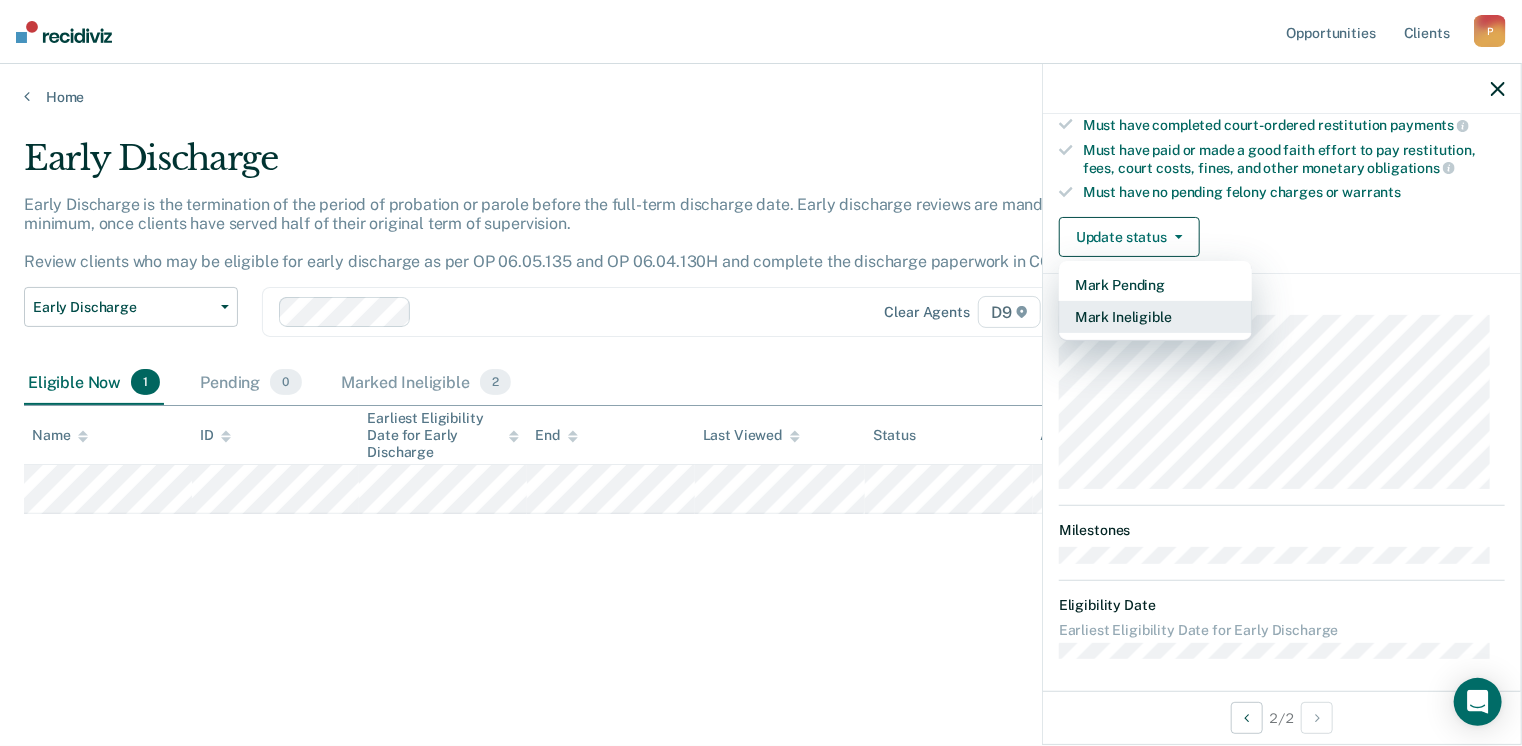 click on "Mark Ineligible" at bounding box center (1155, 317) 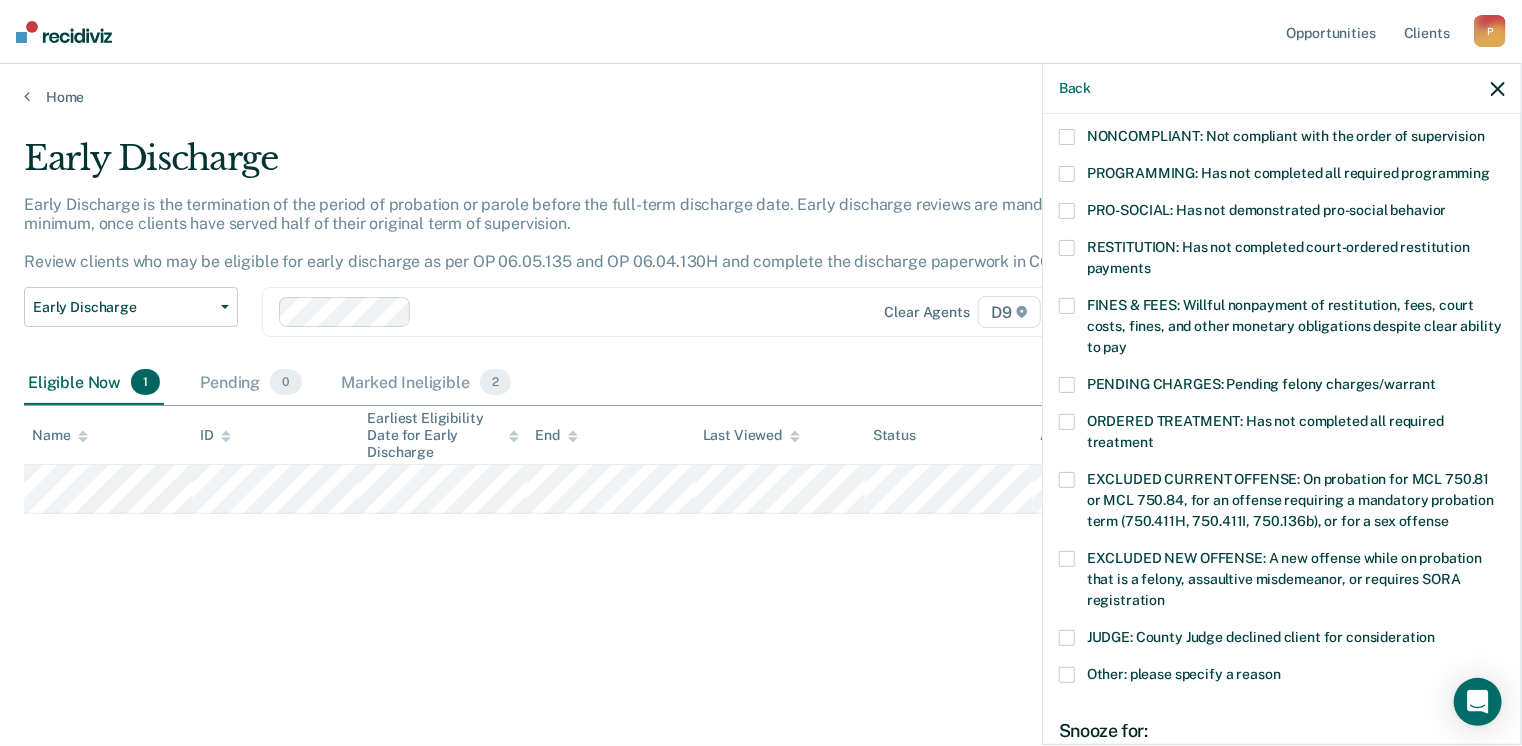 click at bounding box center [1067, 306] 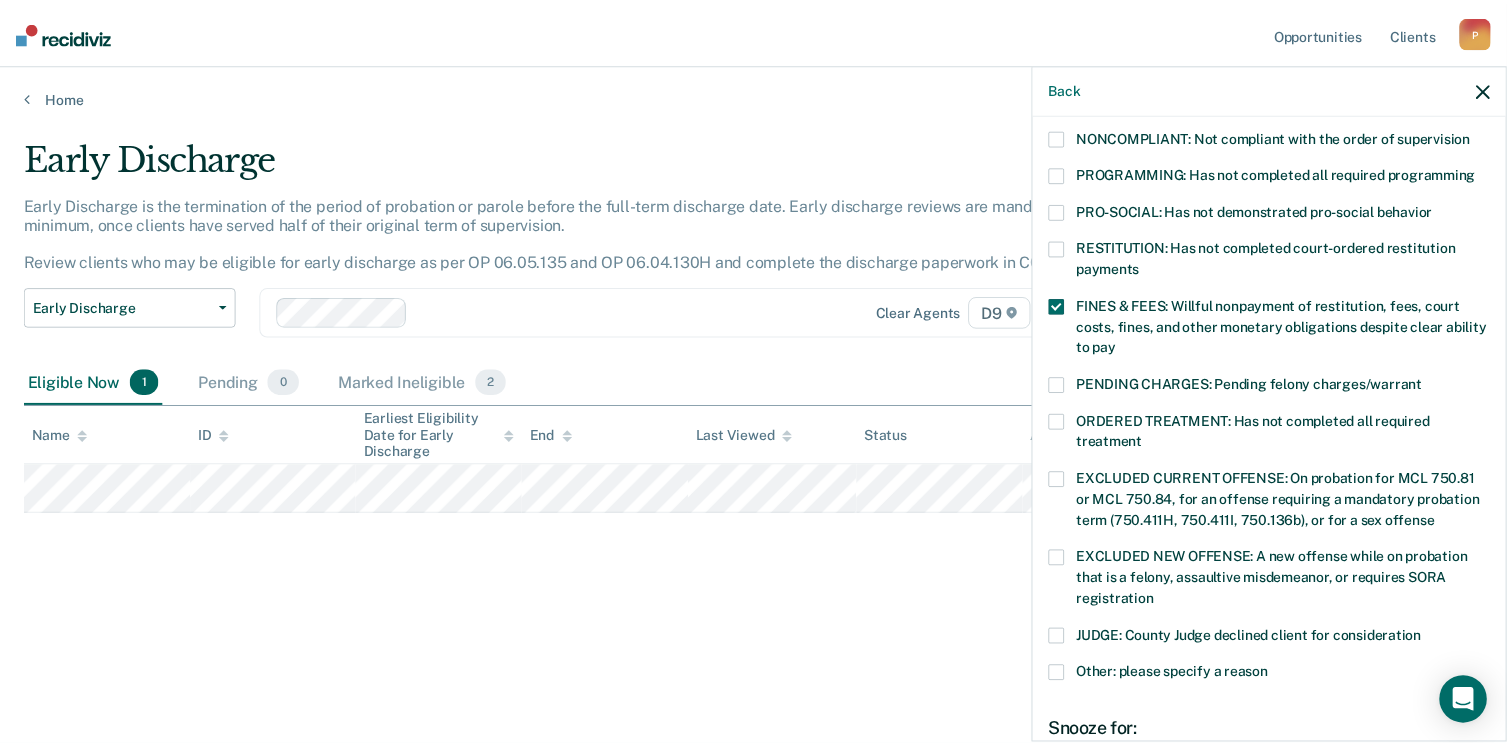 scroll, scrollTop: 647, scrollLeft: 0, axis: vertical 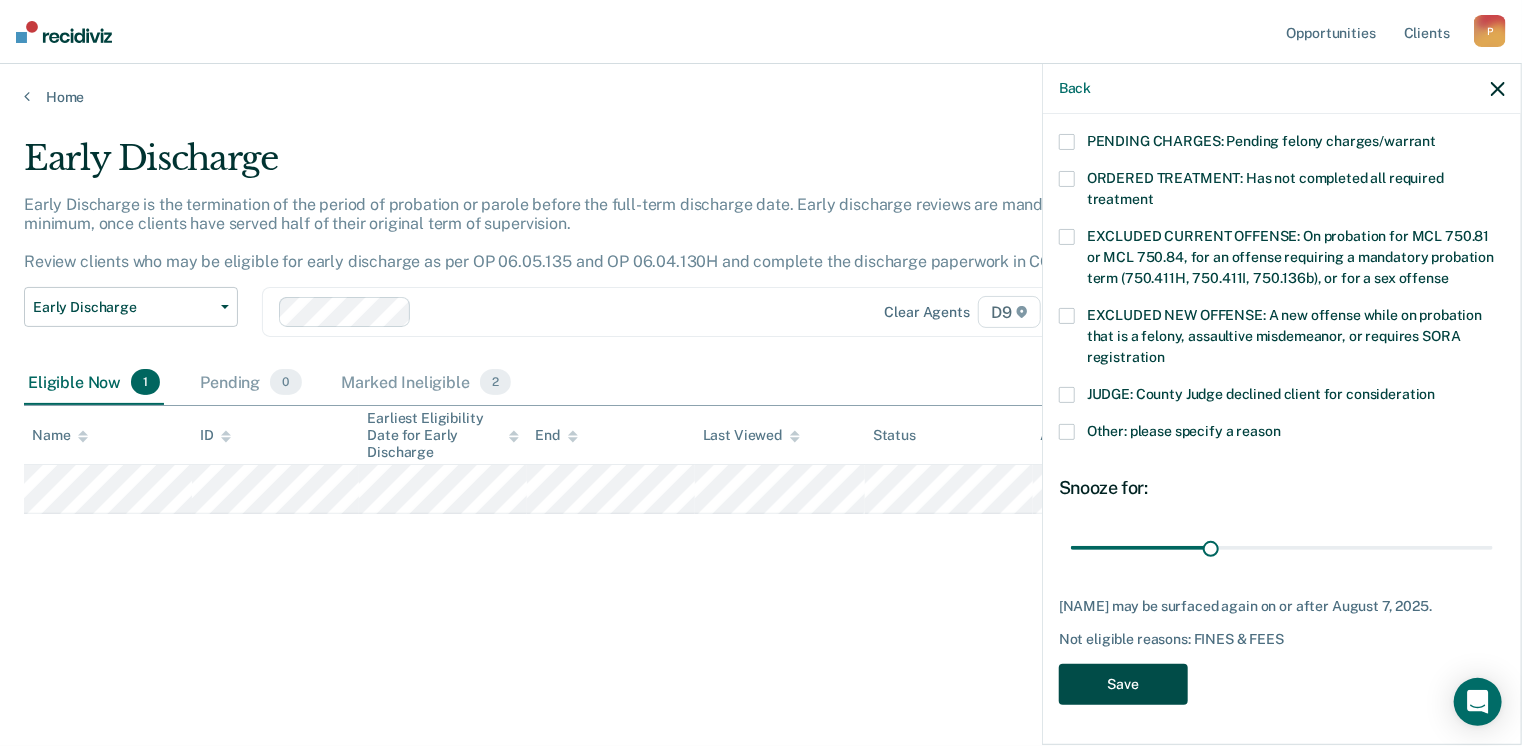 click on "Save" at bounding box center [1123, 684] 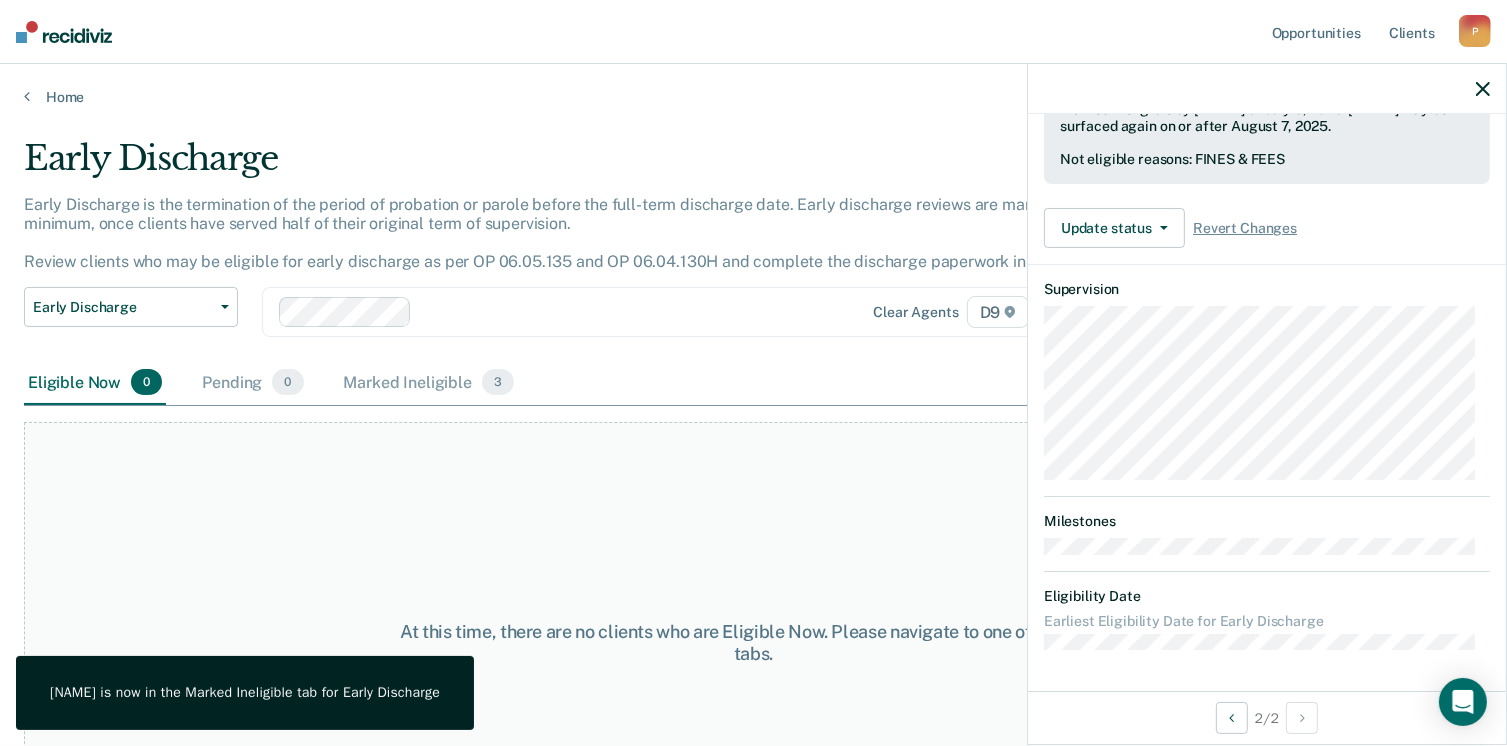 scroll, scrollTop: 519, scrollLeft: 0, axis: vertical 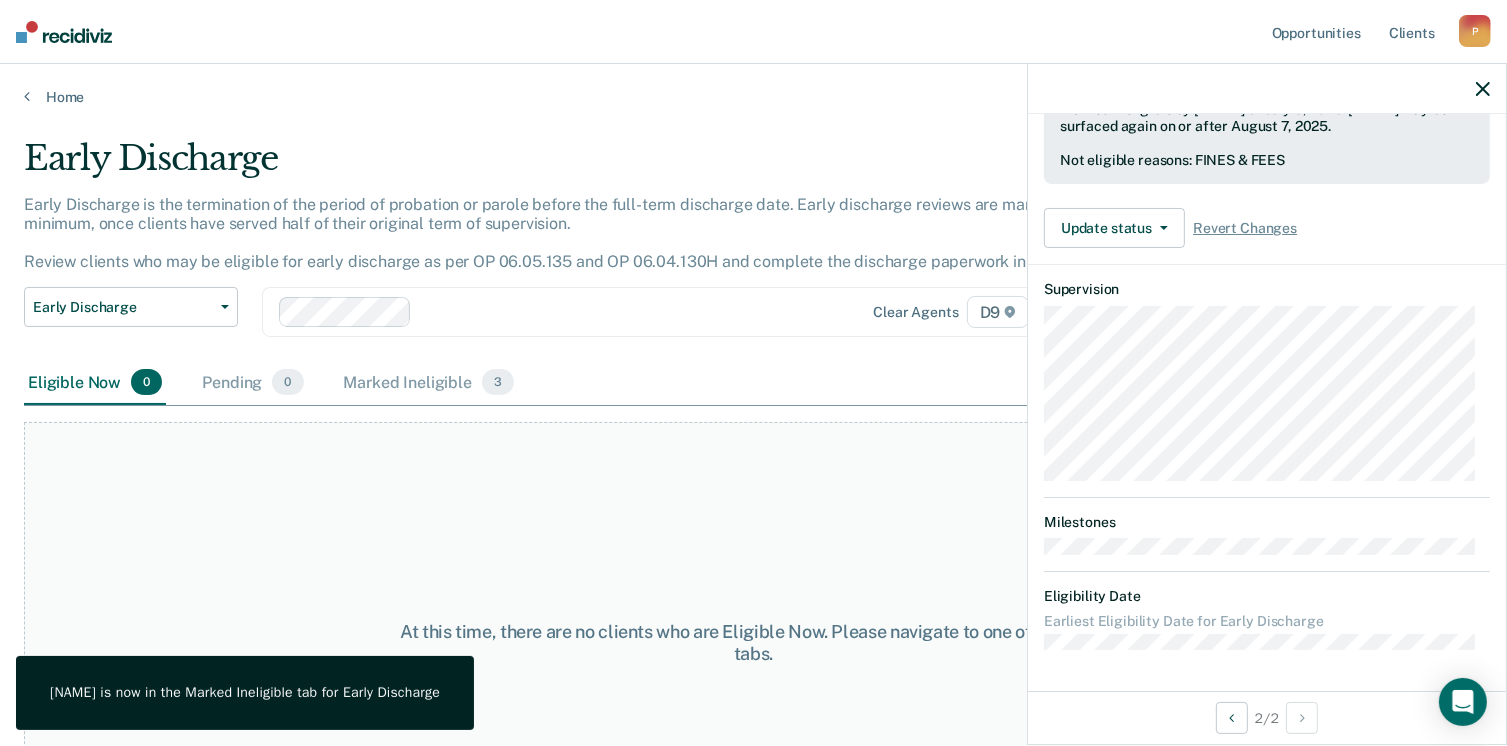 click on "At this time, there are no clients who are Eligible Now. Please navigate to one of the other tabs." at bounding box center (753, 635) 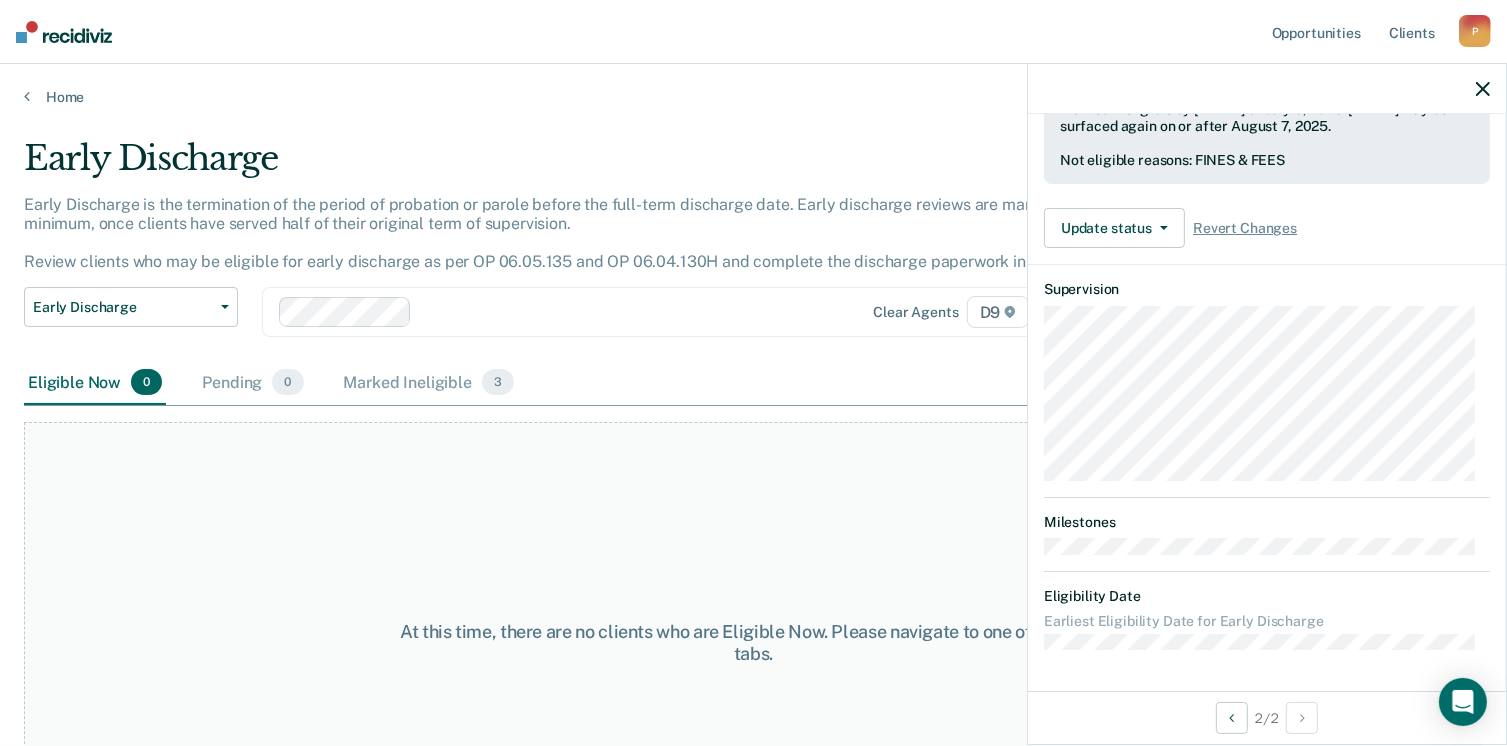 click at bounding box center [1267, 89] 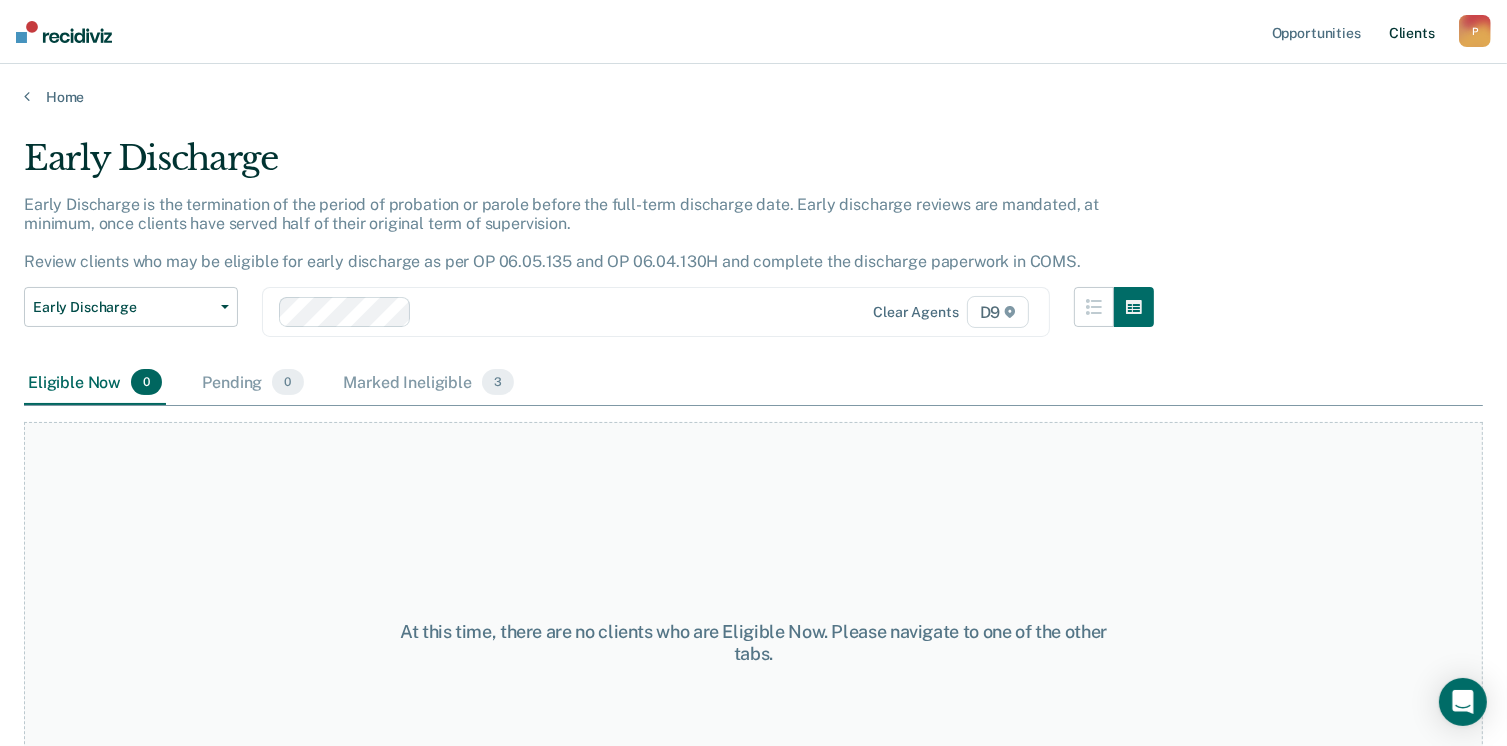 click on "Client s" at bounding box center (1412, 32) 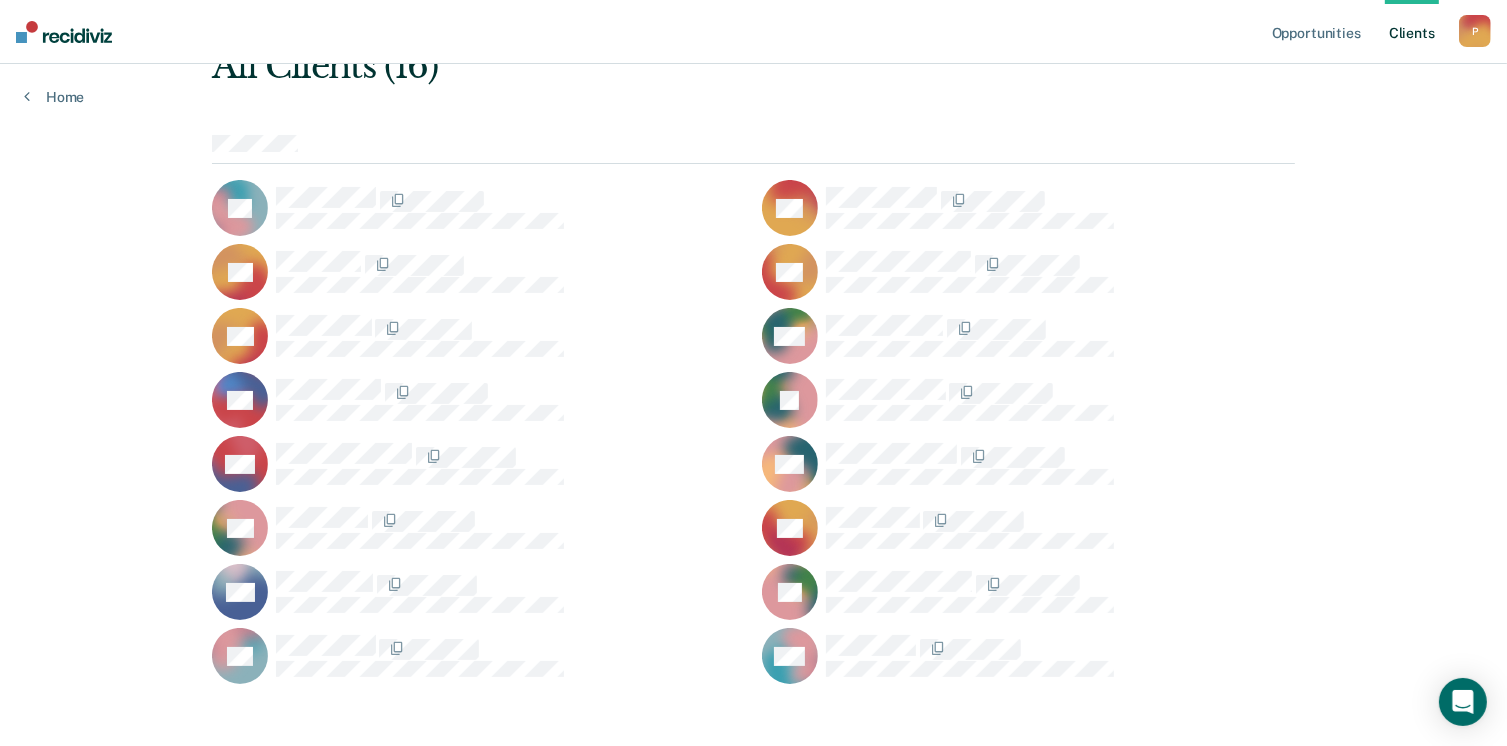 scroll, scrollTop: 137, scrollLeft: 0, axis: vertical 